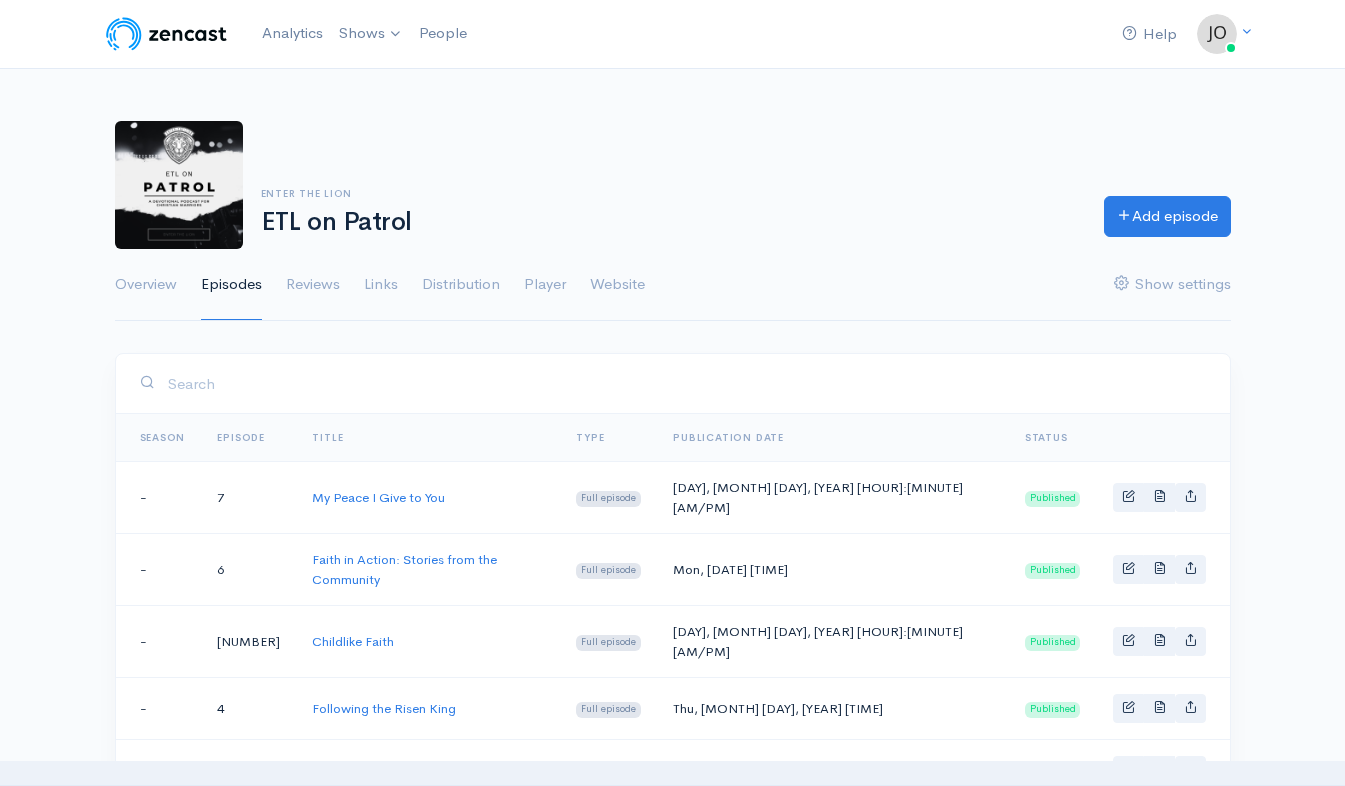 scroll, scrollTop: 0, scrollLeft: 0, axis: both 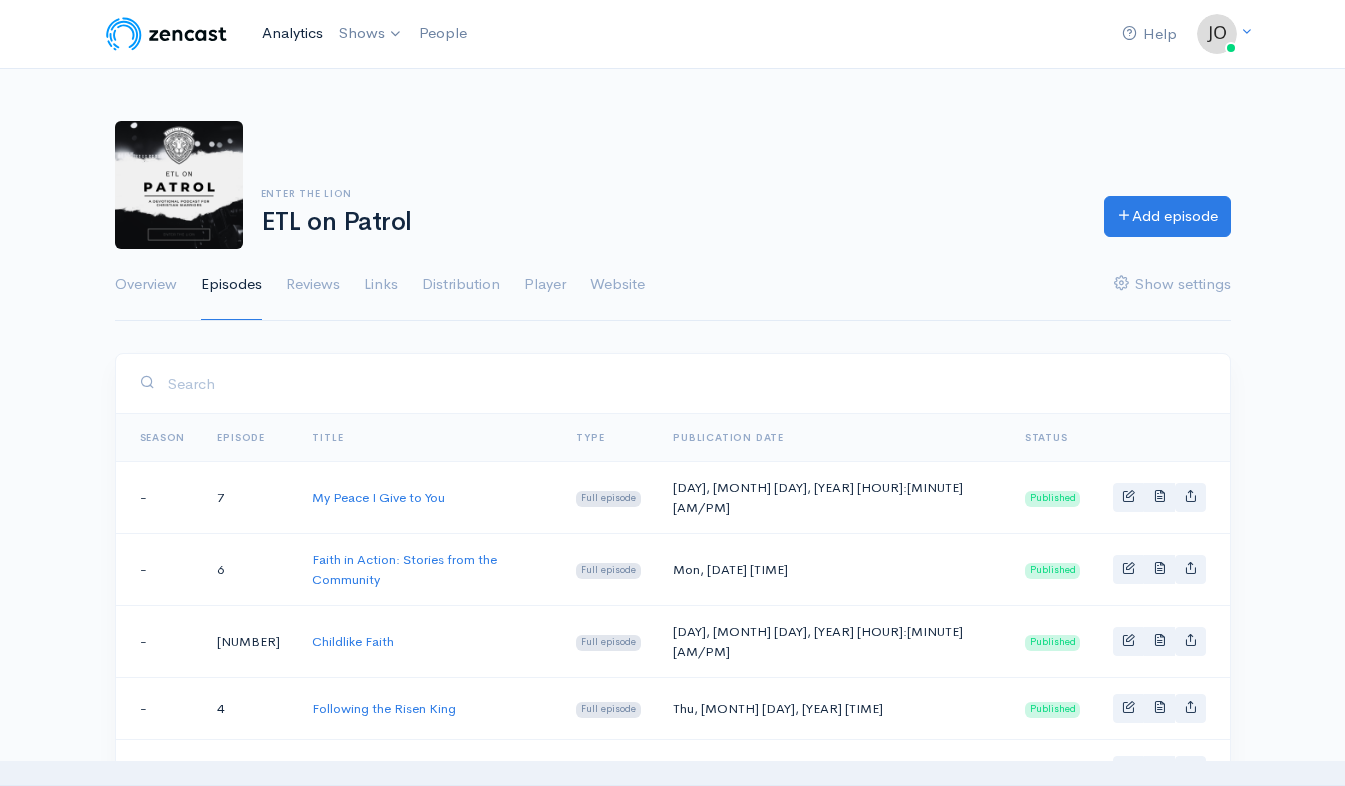 click on "Analytics" at bounding box center [292, 33] 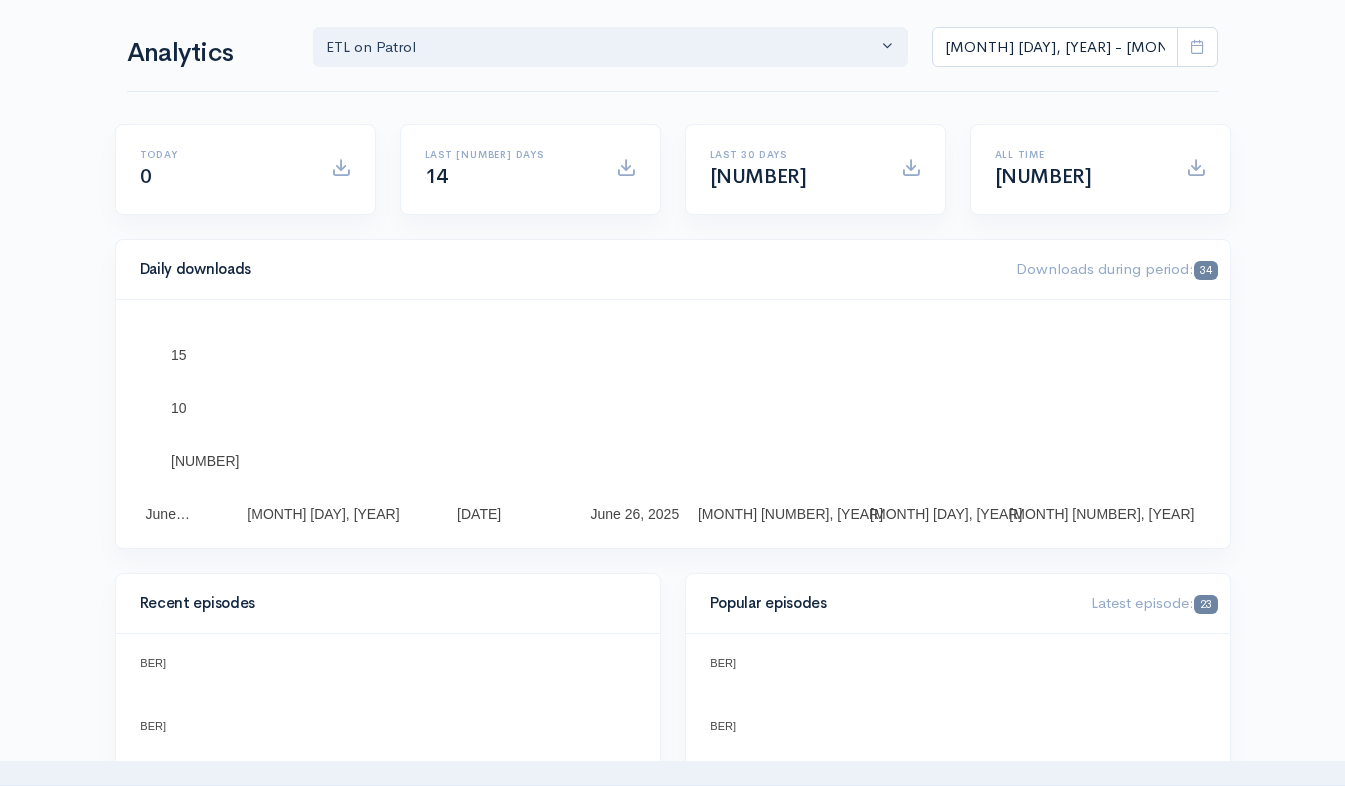 scroll, scrollTop: 0, scrollLeft: 0, axis: both 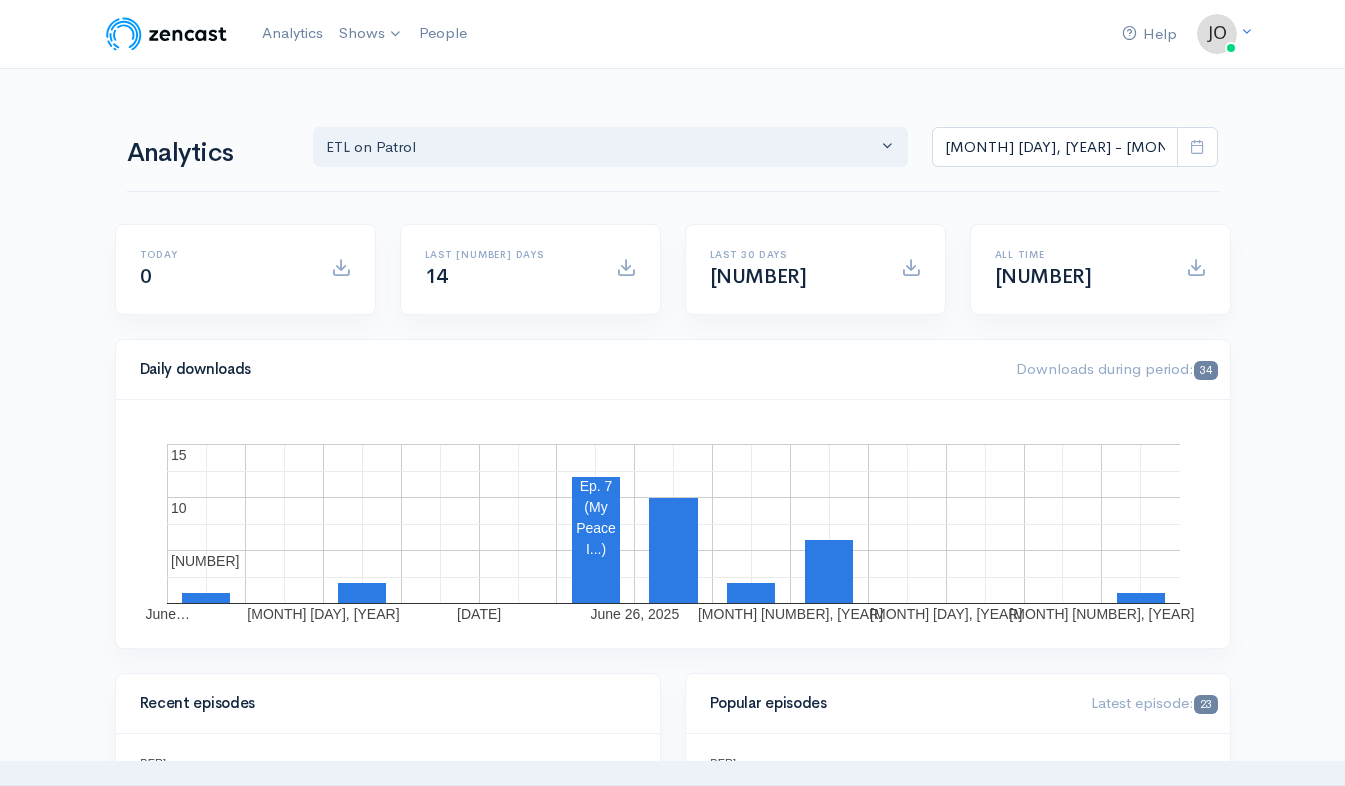 click at bounding box center [166, 34] 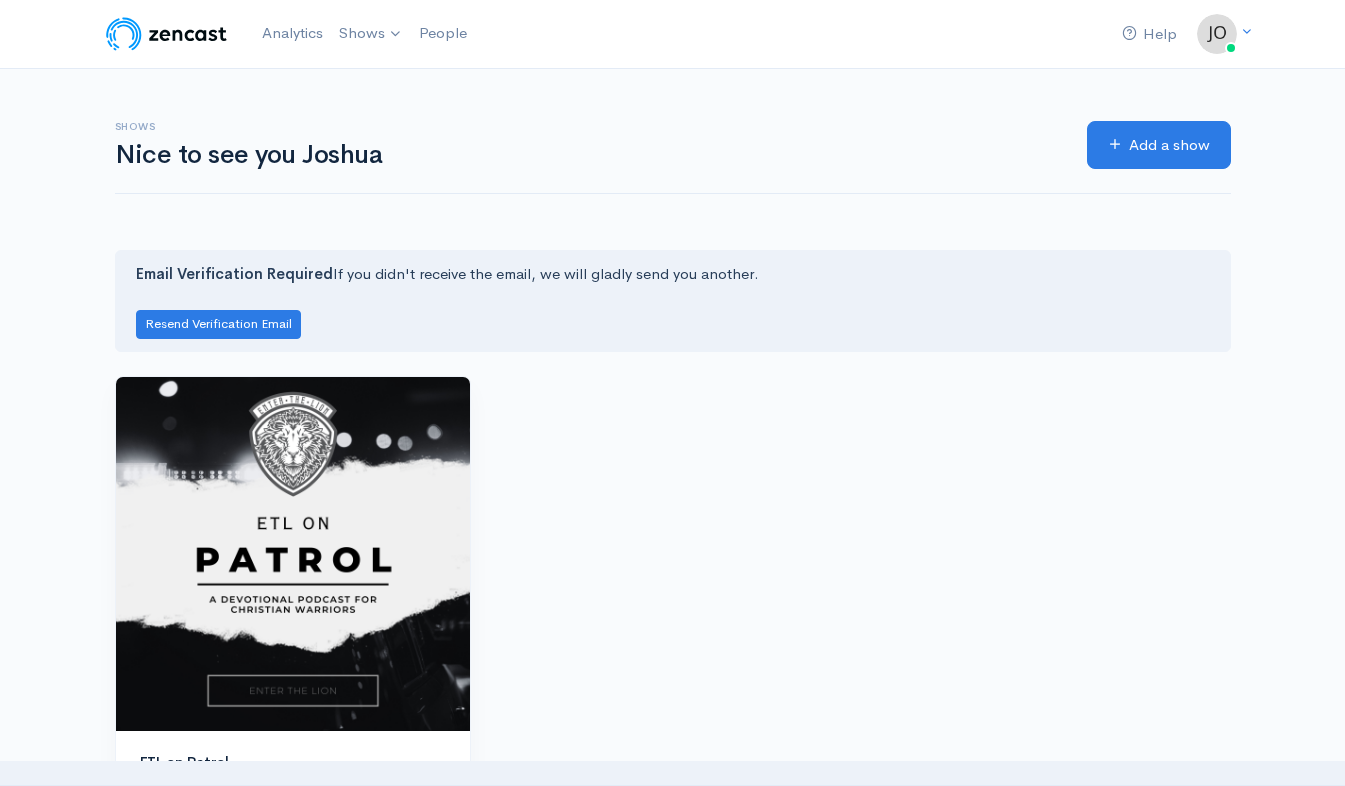 scroll, scrollTop: 0, scrollLeft: 0, axis: both 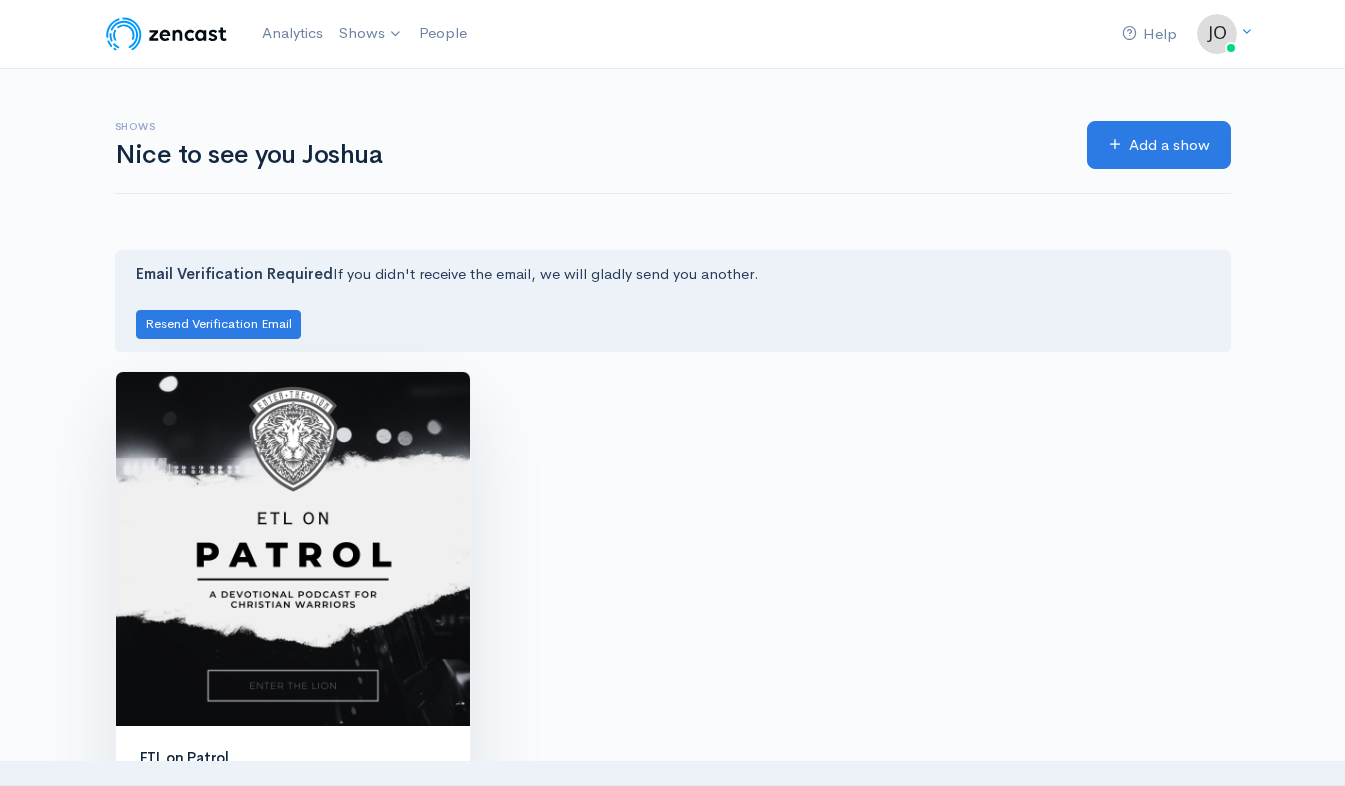 click at bounding box center [293, 549] 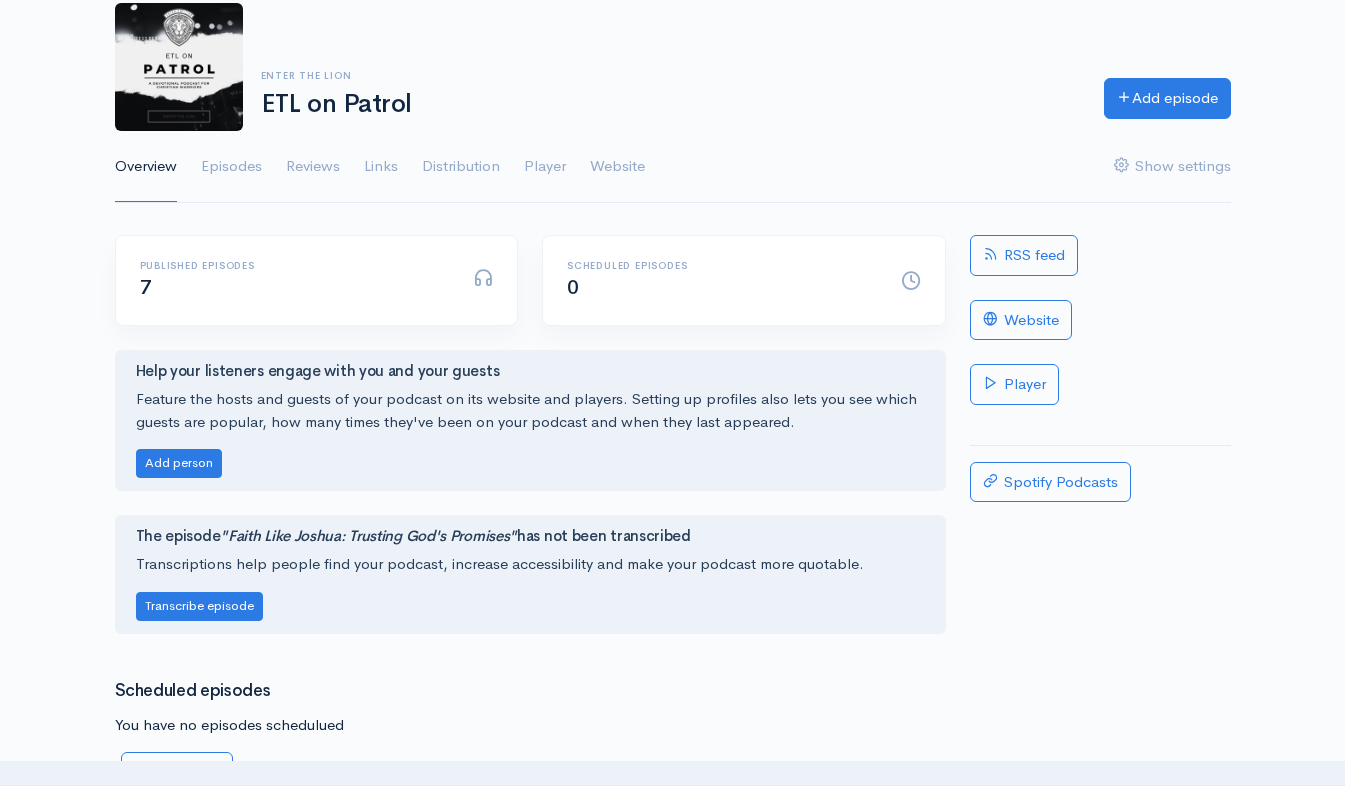 scroll, scrollTop: 100, scrollLeft: 0, axis: vertical 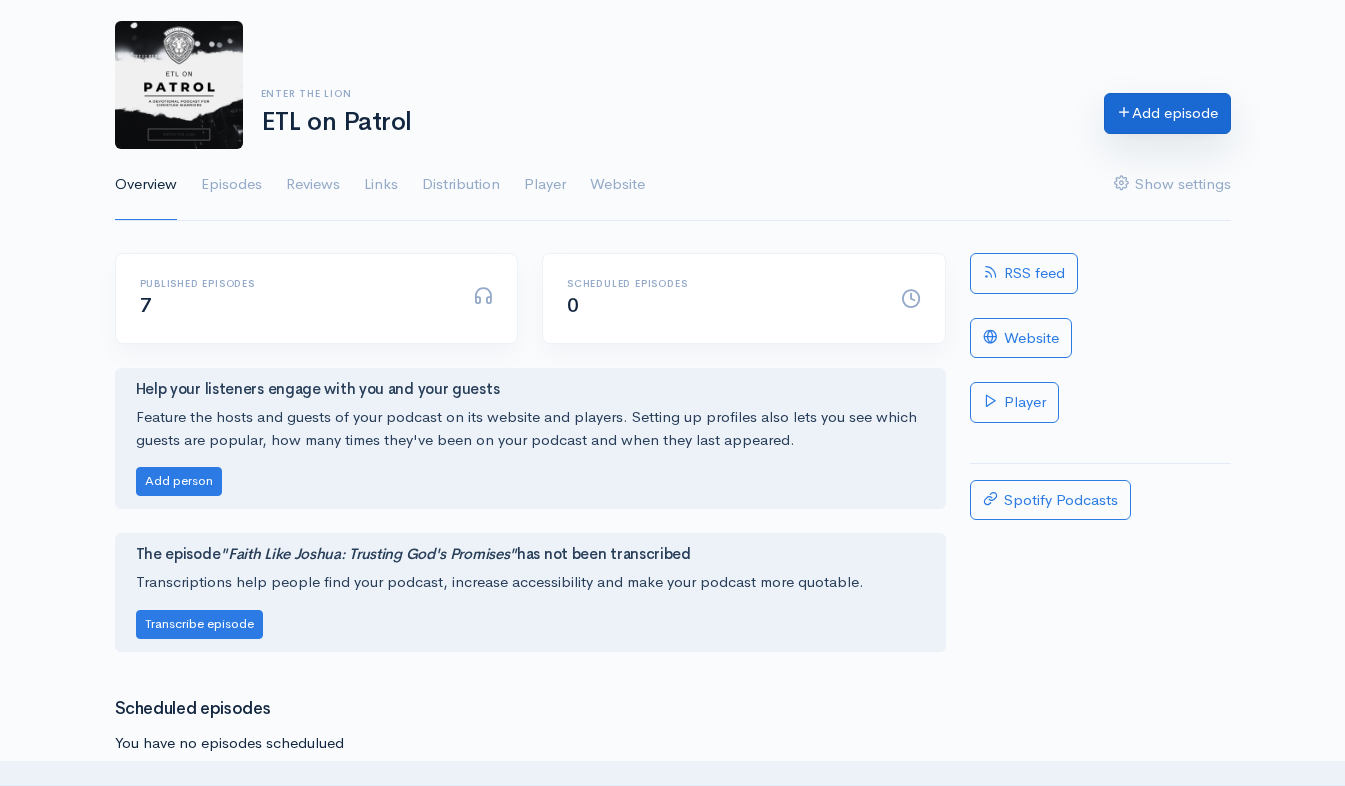 click on "Add episode" at bounding box center [1167, 113] 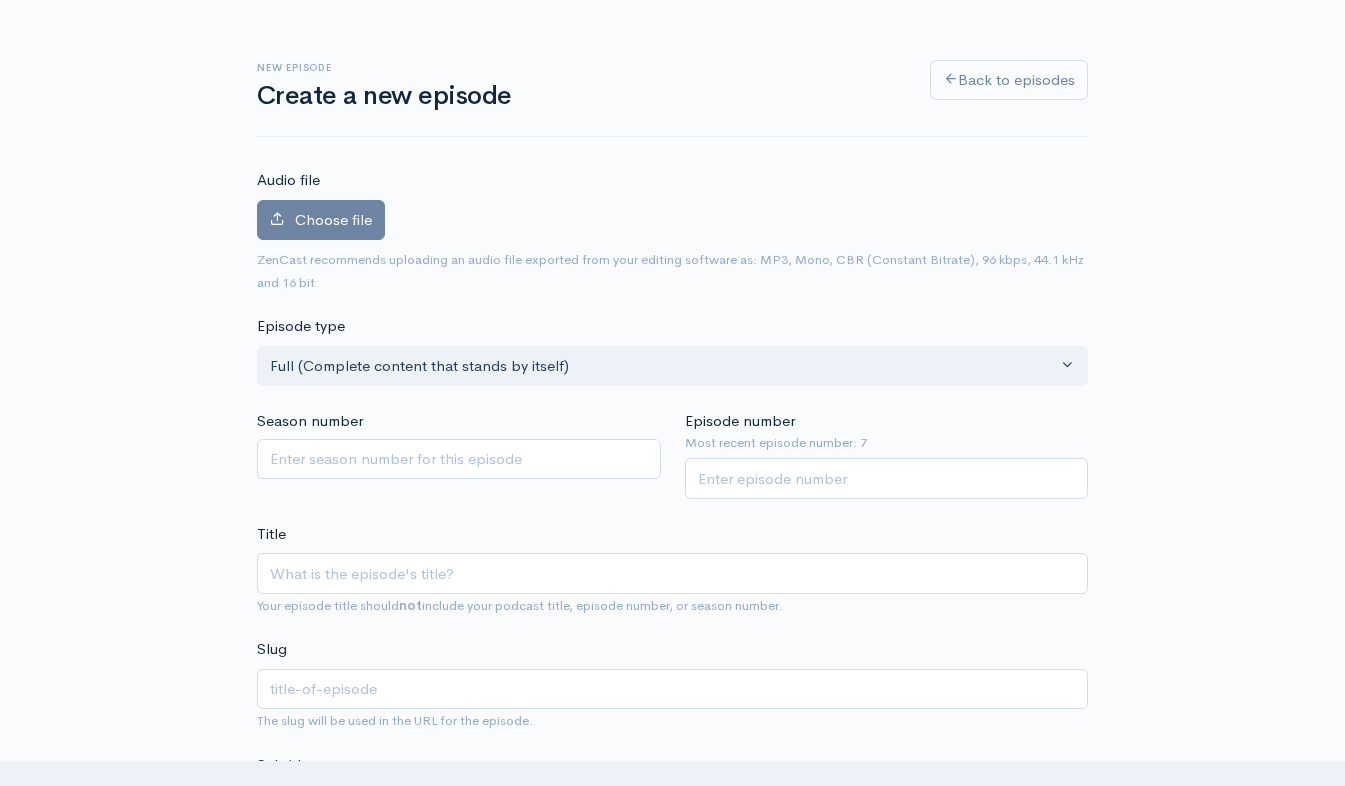 scroll, scrollTop: 100, scrollLeft: 0, axis: vertical 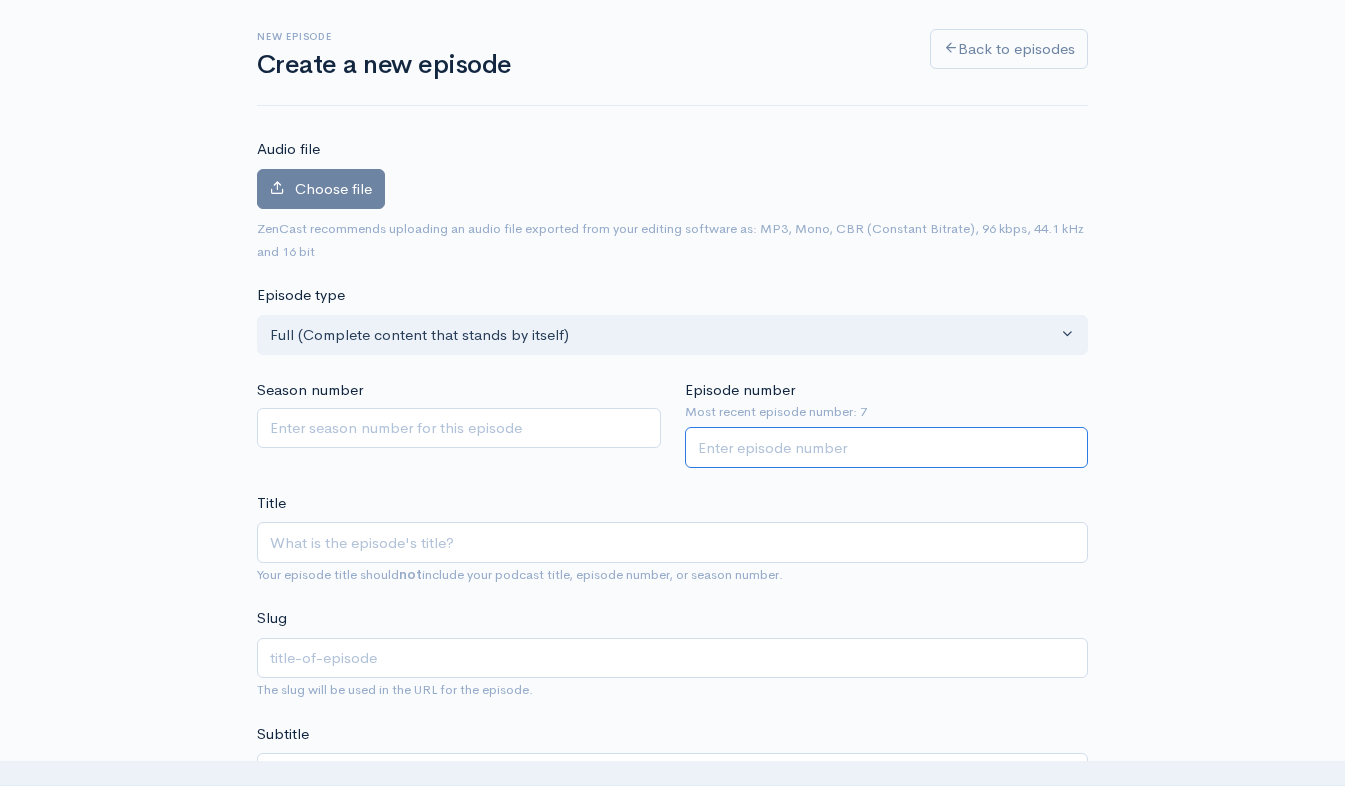 click on "Episode number" at bounding box center (887, 447) 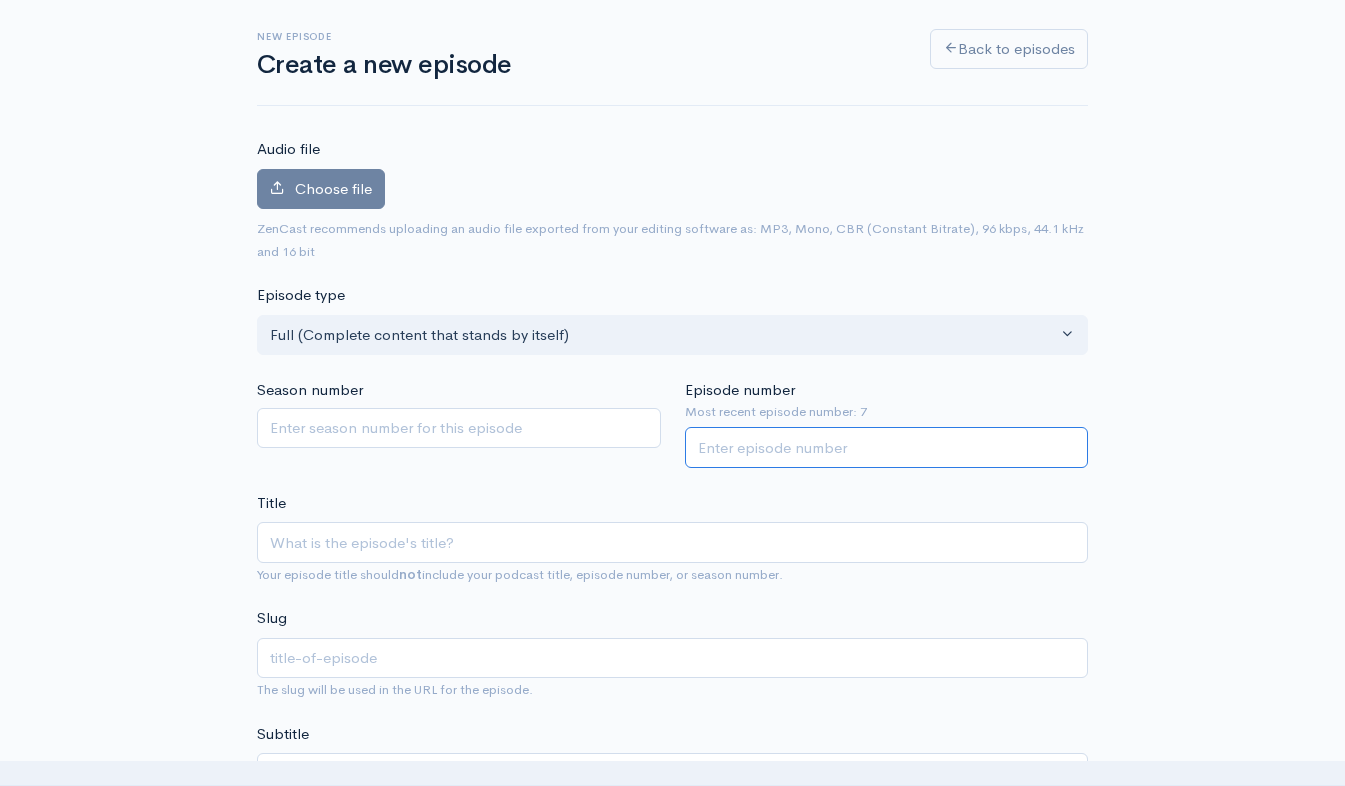 type on "[NUMBER]" 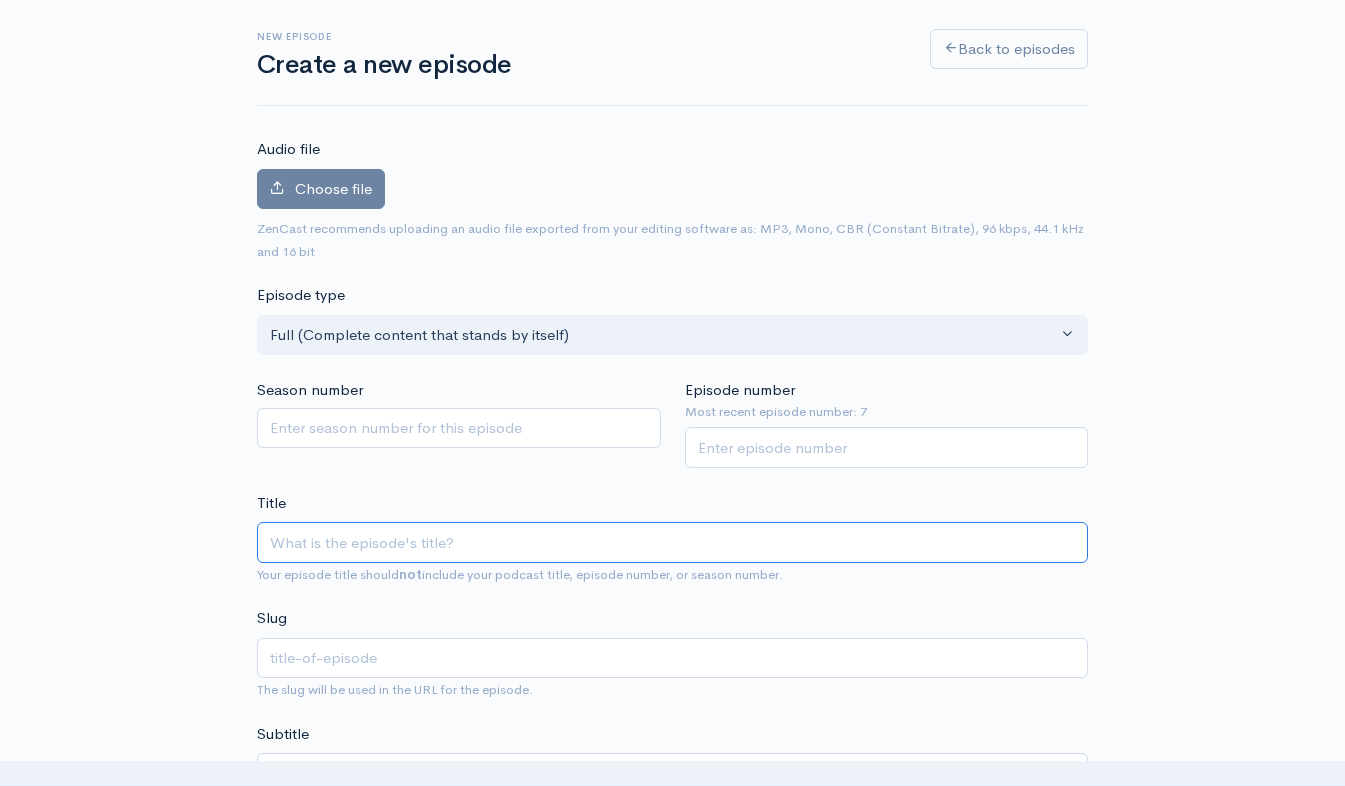 click on "Title" at bounding box center [672, 542] 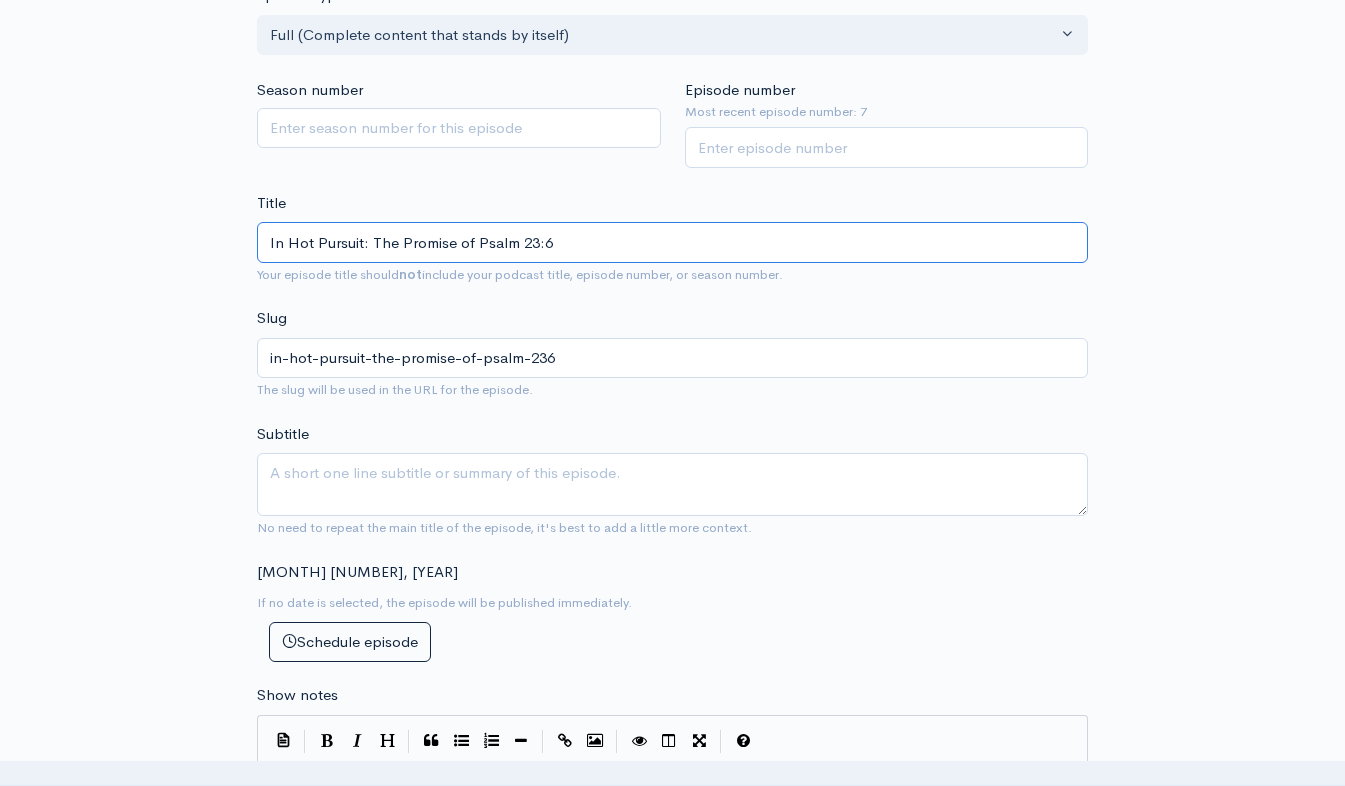scroll, scrollTop: 500, scrollLeft: 0, axis: vertical 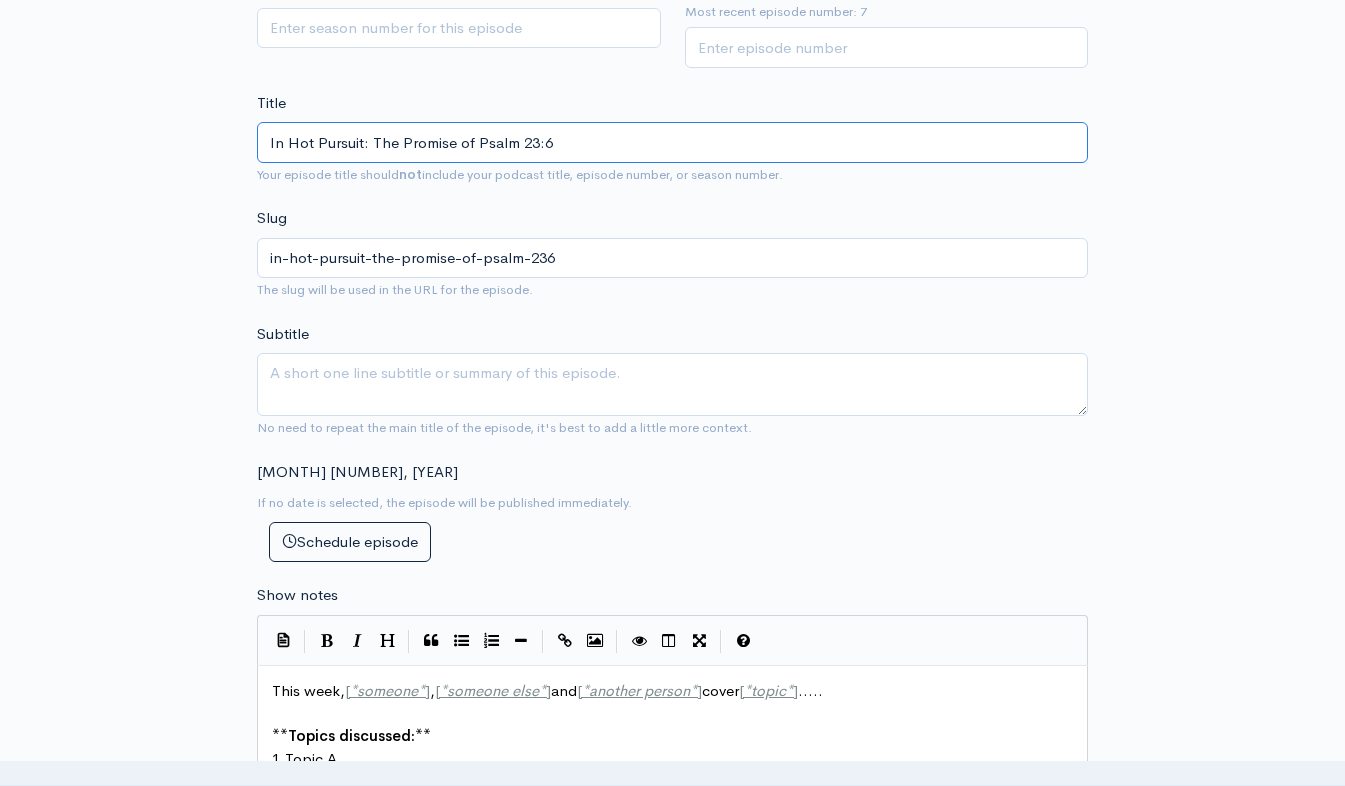 type on "In Hot Pursuit: The Promise of Psalm 23:6" 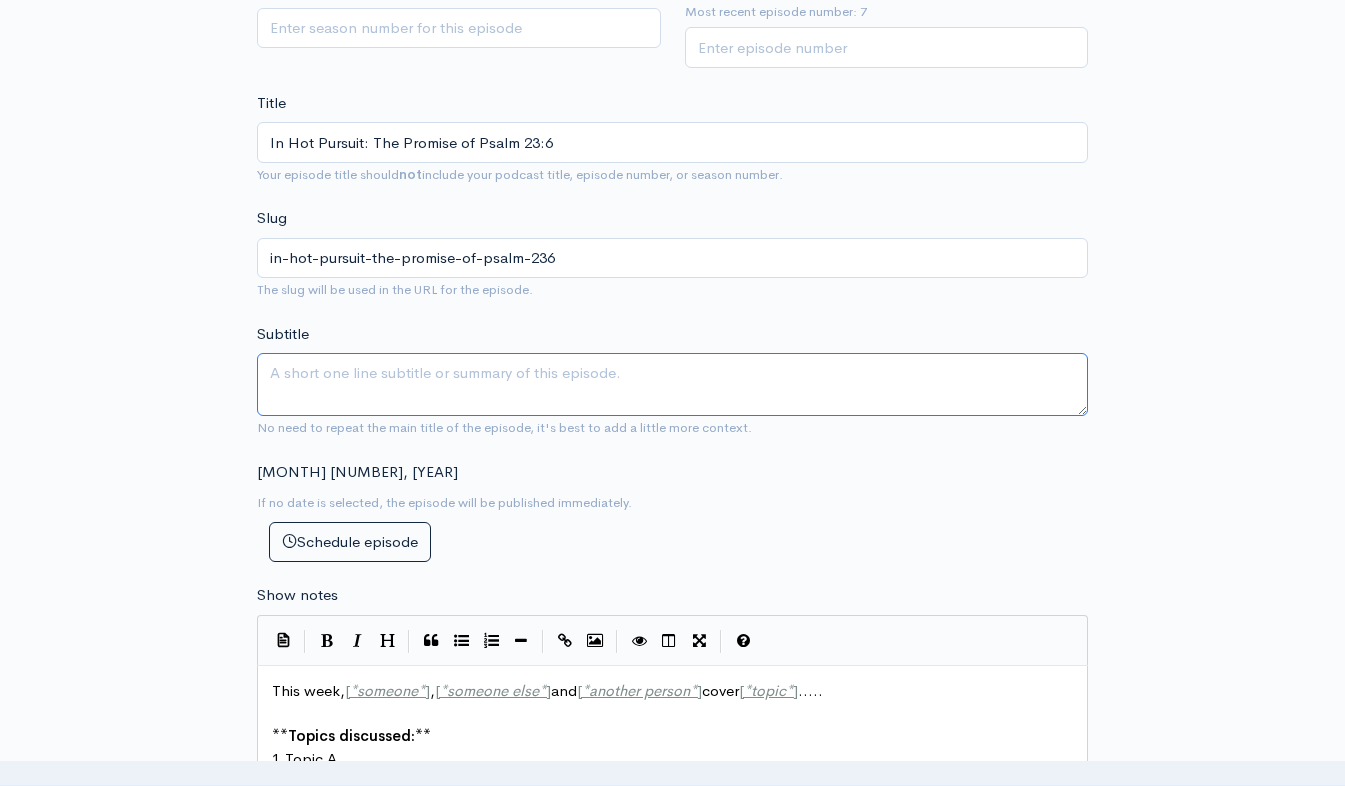 click on "Subtitle" at bounding box center [672, 384] 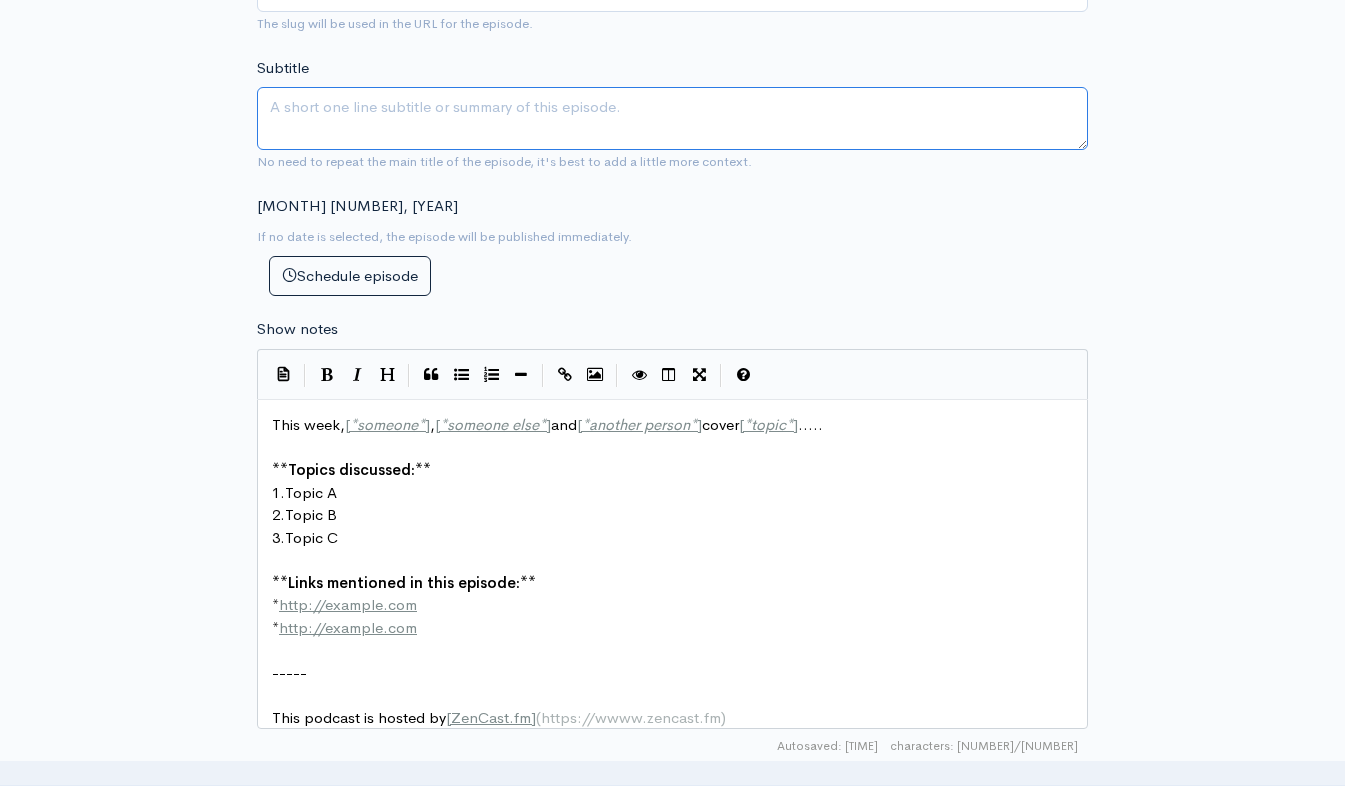 scroll, scrollTop: 800, scrollLeft: 0, axis: vertical 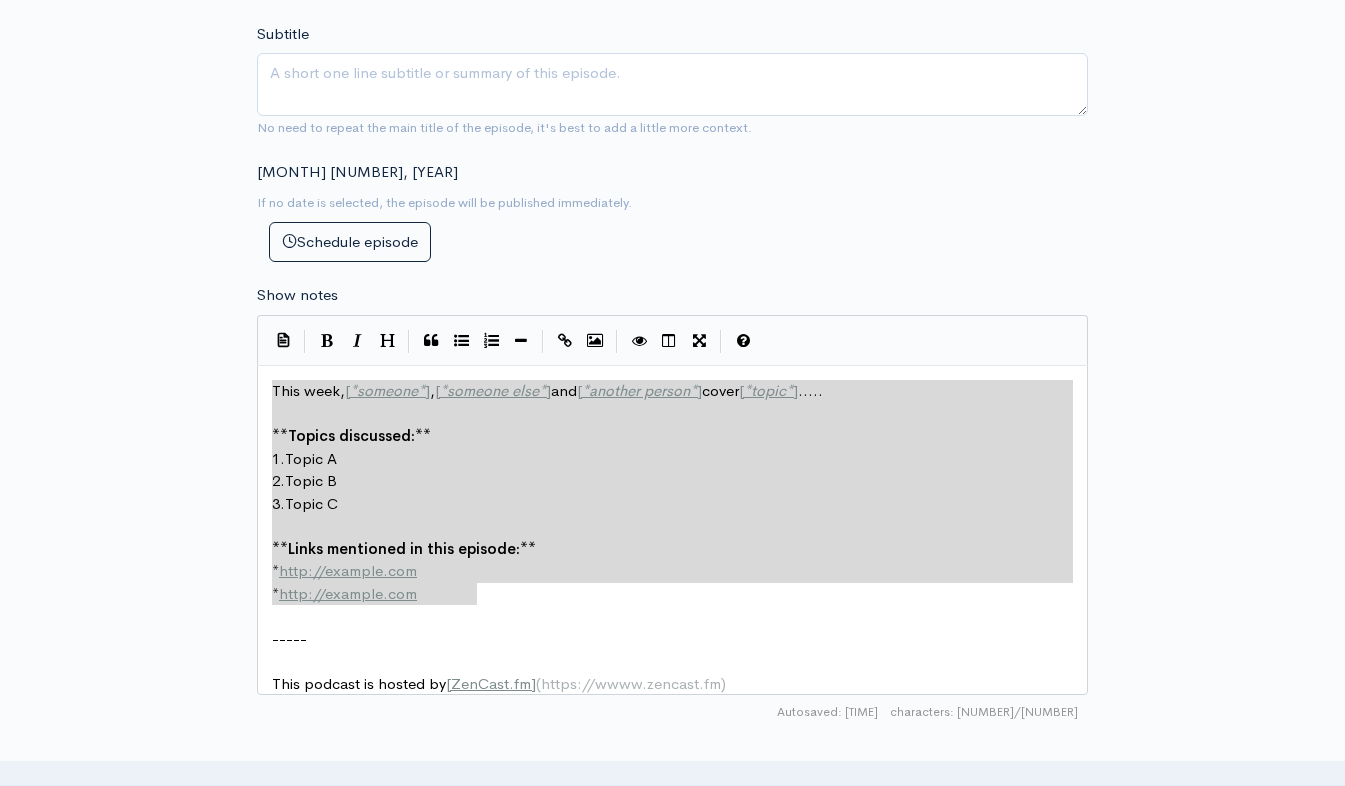 drag, startPoint x: 528, startPoint y: 595, endPoint x: 231, endPoint y: 375, distance: 369.60654 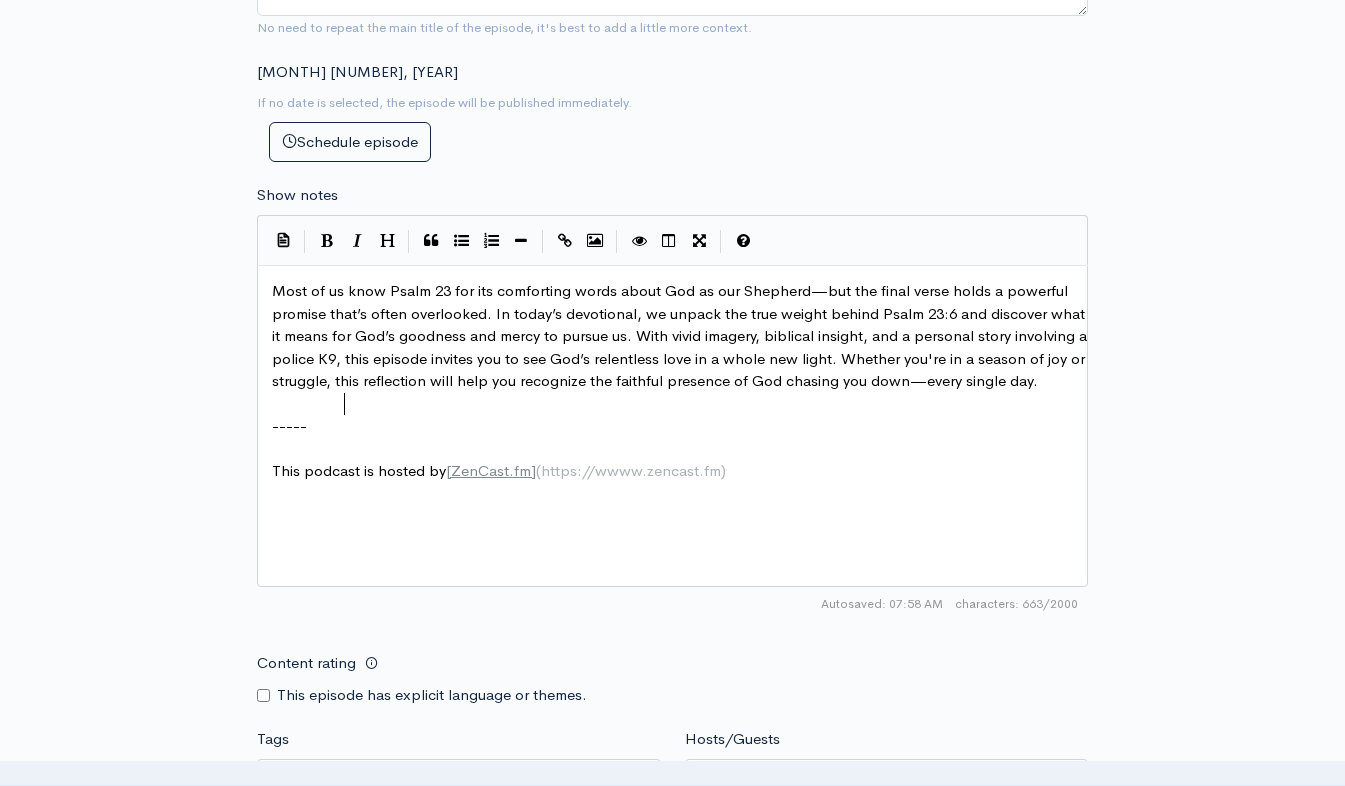 scroll, scrollTop: 800, scrollLeft: 0, axis: vertical 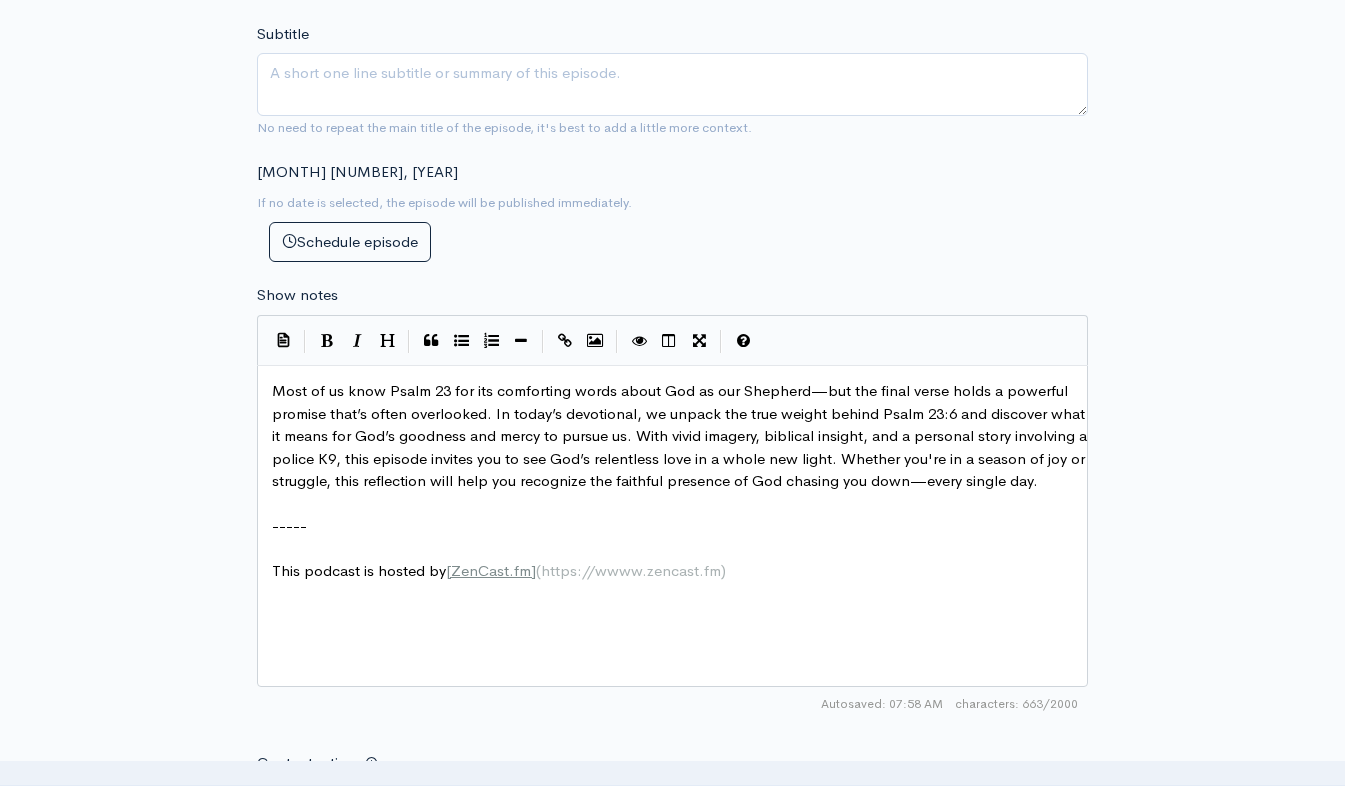 click on "Most of us know Psalm 23 for its comforting words about God as our Shepherd—but the final verse holds a powerful promise that’s often overlooked. In today’s devotional, we unpack the true weight behind Psalm 23:6 and discover what it means for God’s goodness and mercy to pursue us. With vivid imagery, biblical insight, and a personal story involving a police K9, this episode invites you to see God’s relentless love in a whole new light. Whether you're in a season of joy or struggle, this reflection will help you recognize the faithful presence of God chasing you down—every single day." at bounding box center (681, 435) 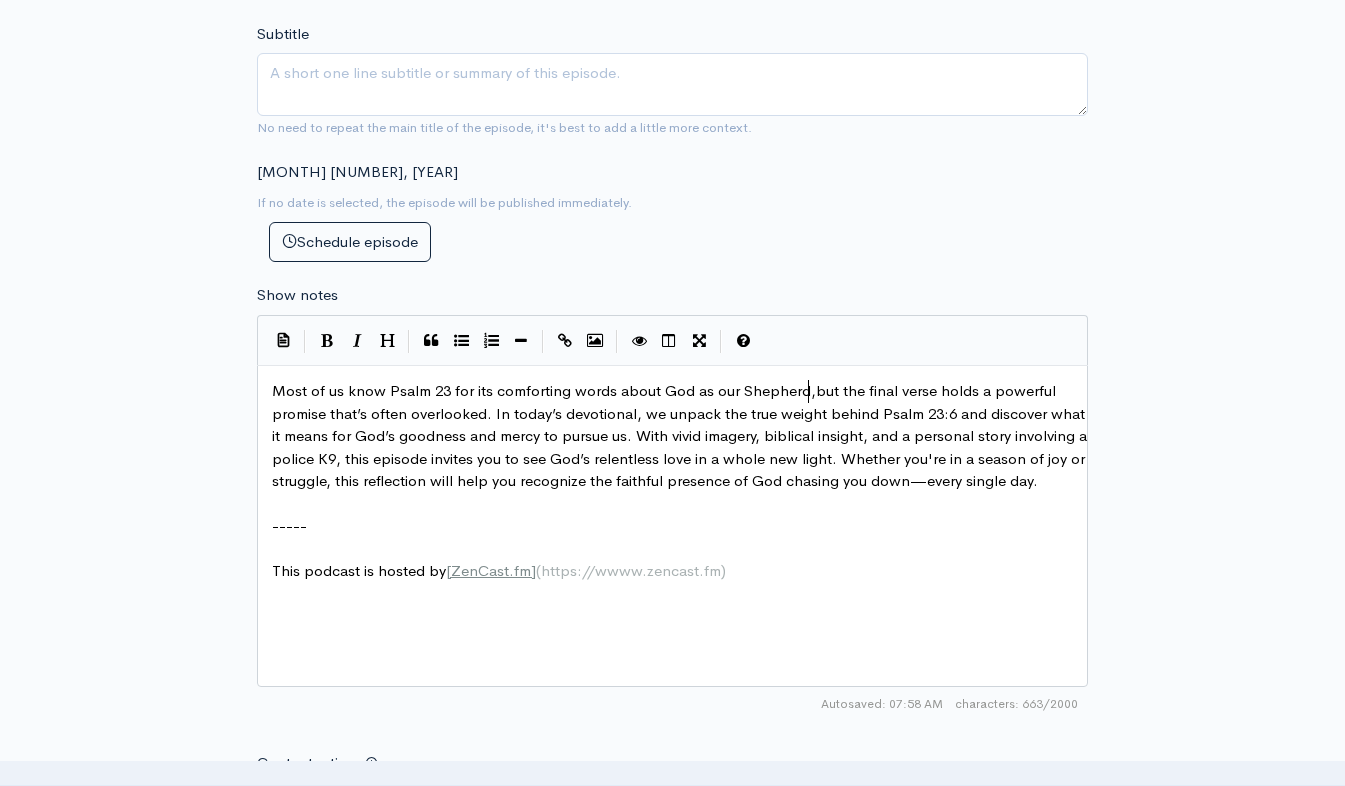 scroll, scrollTop: 7, scrollLeft: 7, axis: both 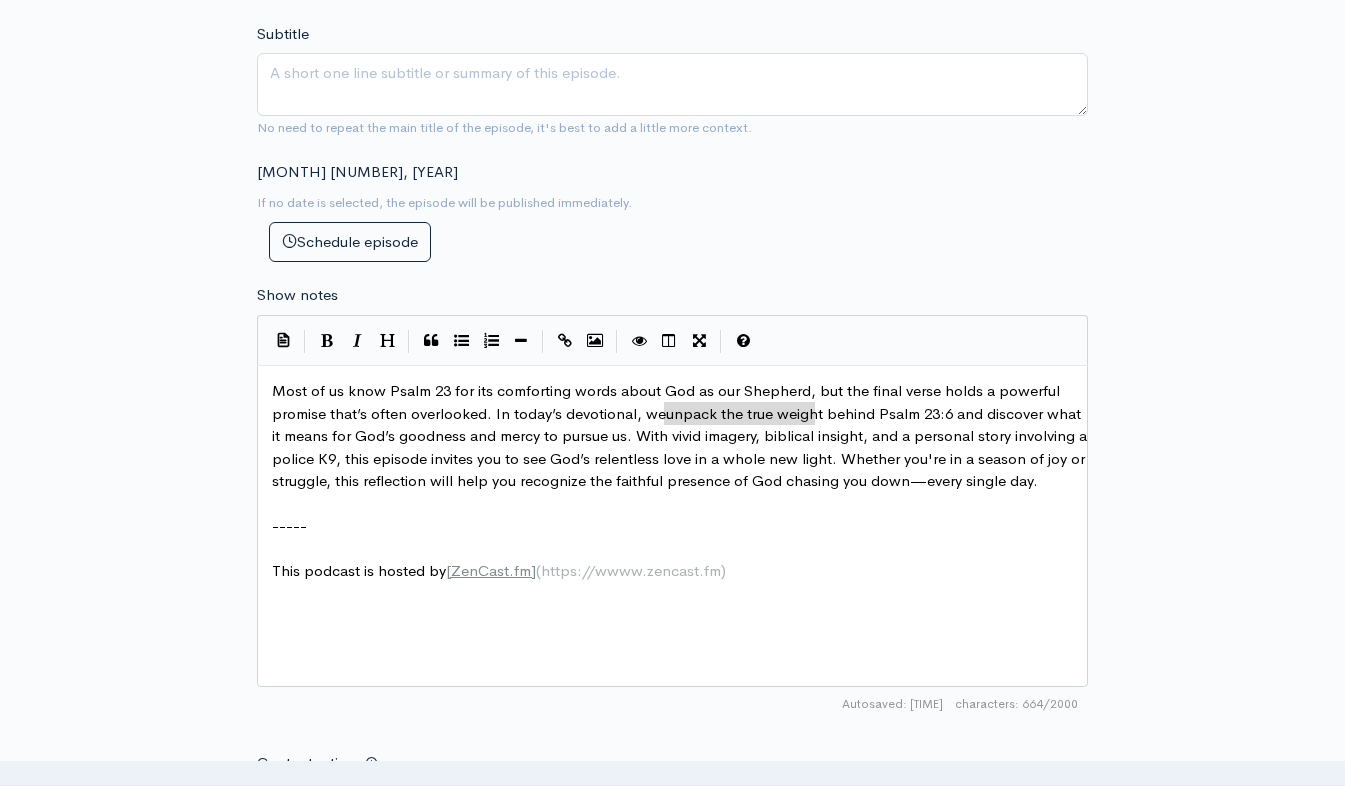 drag, startPoint x: 817, startPoint y: 416, endPoint x: 666, endPoint y: 423, distance: 151.16217 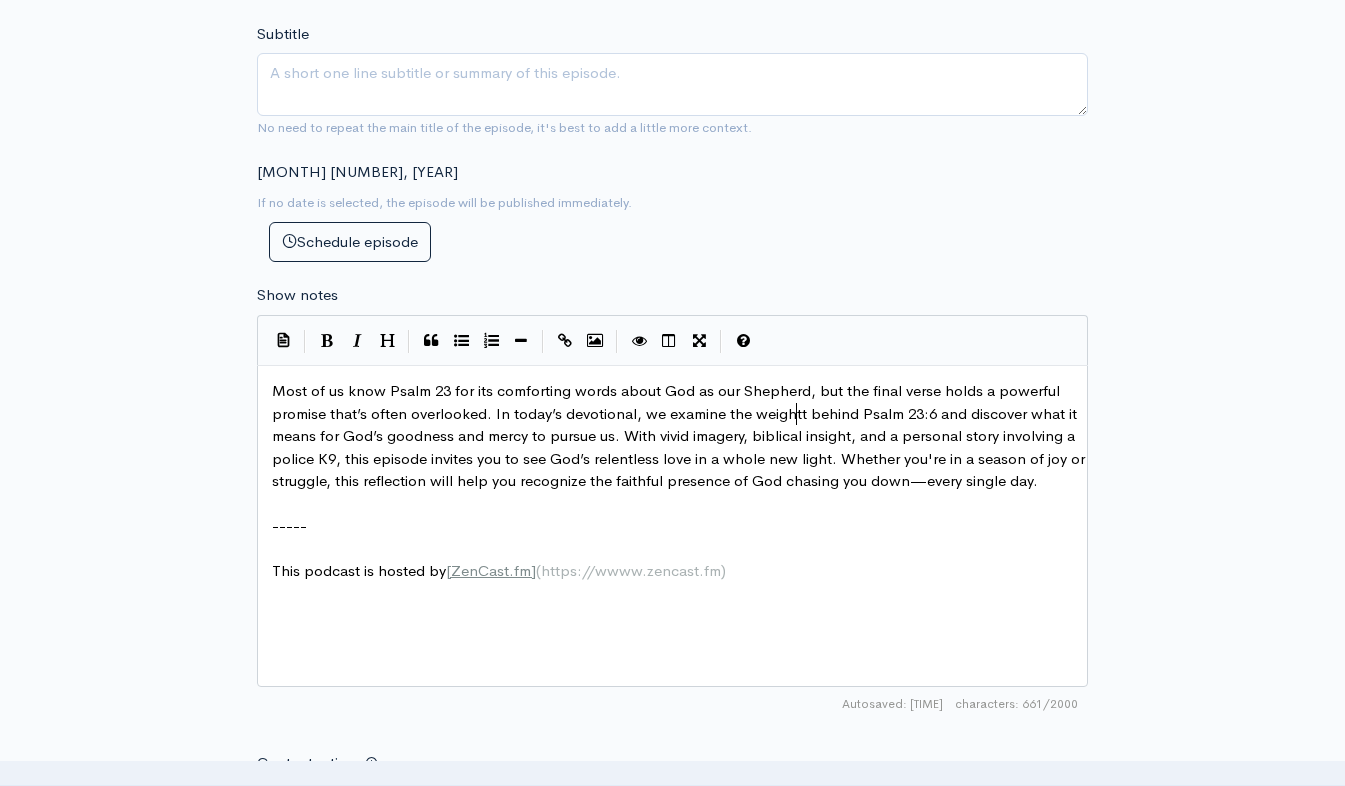 scroll, scrollTop: 7, scrollLeft: 130, axis: both 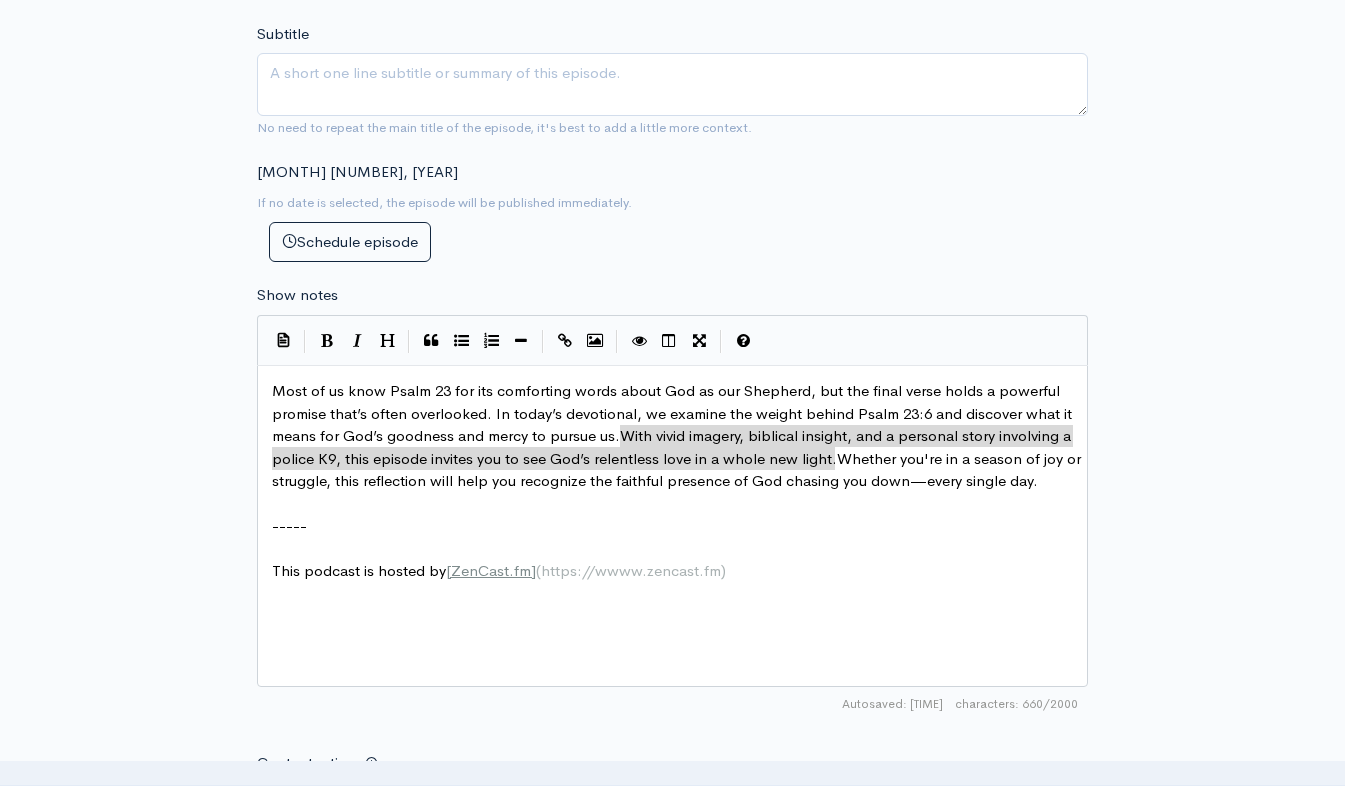 drag, startPoint x: 626, startPoint y: 435, endPoint x: 833, endPoint y: 458, distance: 208.27386 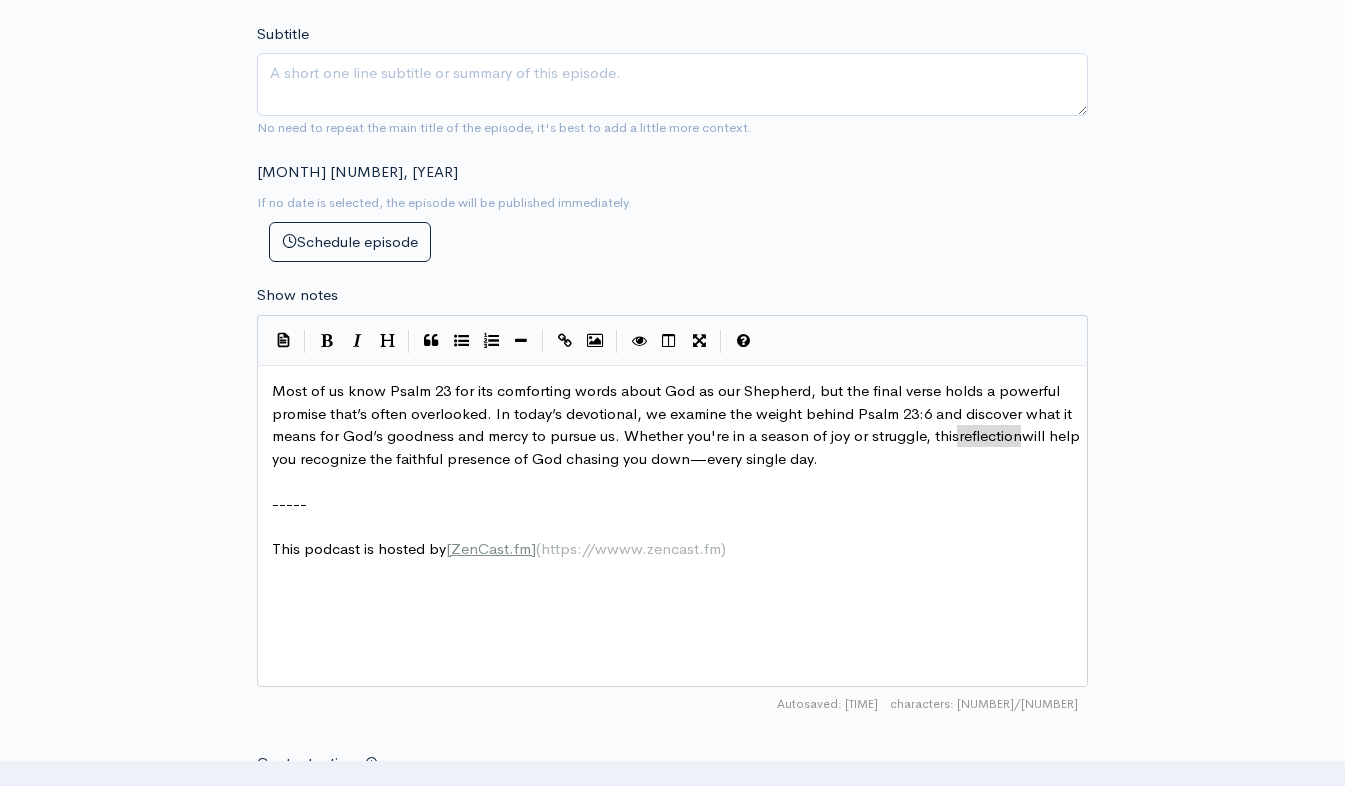 drag, startPoint x: 1020, startPoint y: 438, endPoint x: 959, endPoint y: 444, distance: 61.294373 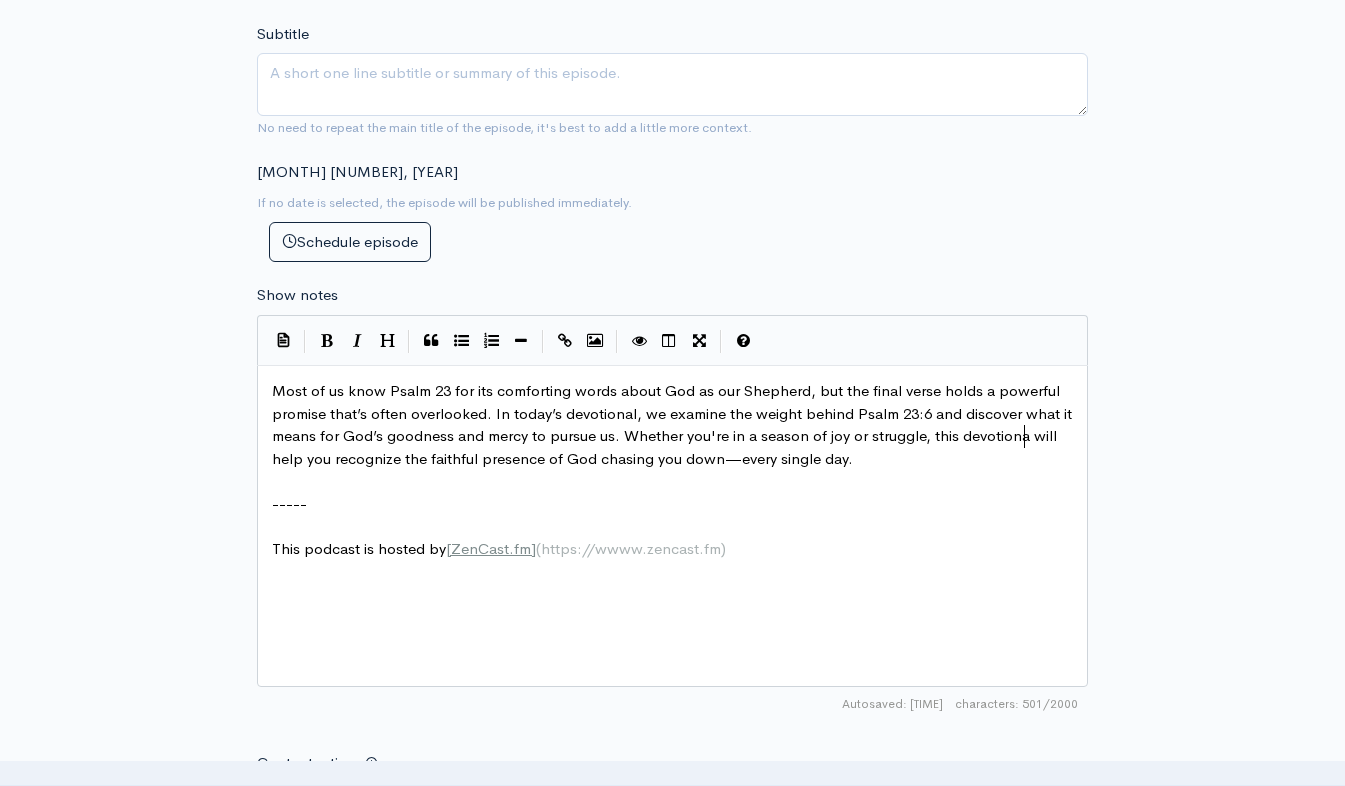 scroll, scrollTop: 7, scrollLeft: 69, axis: both 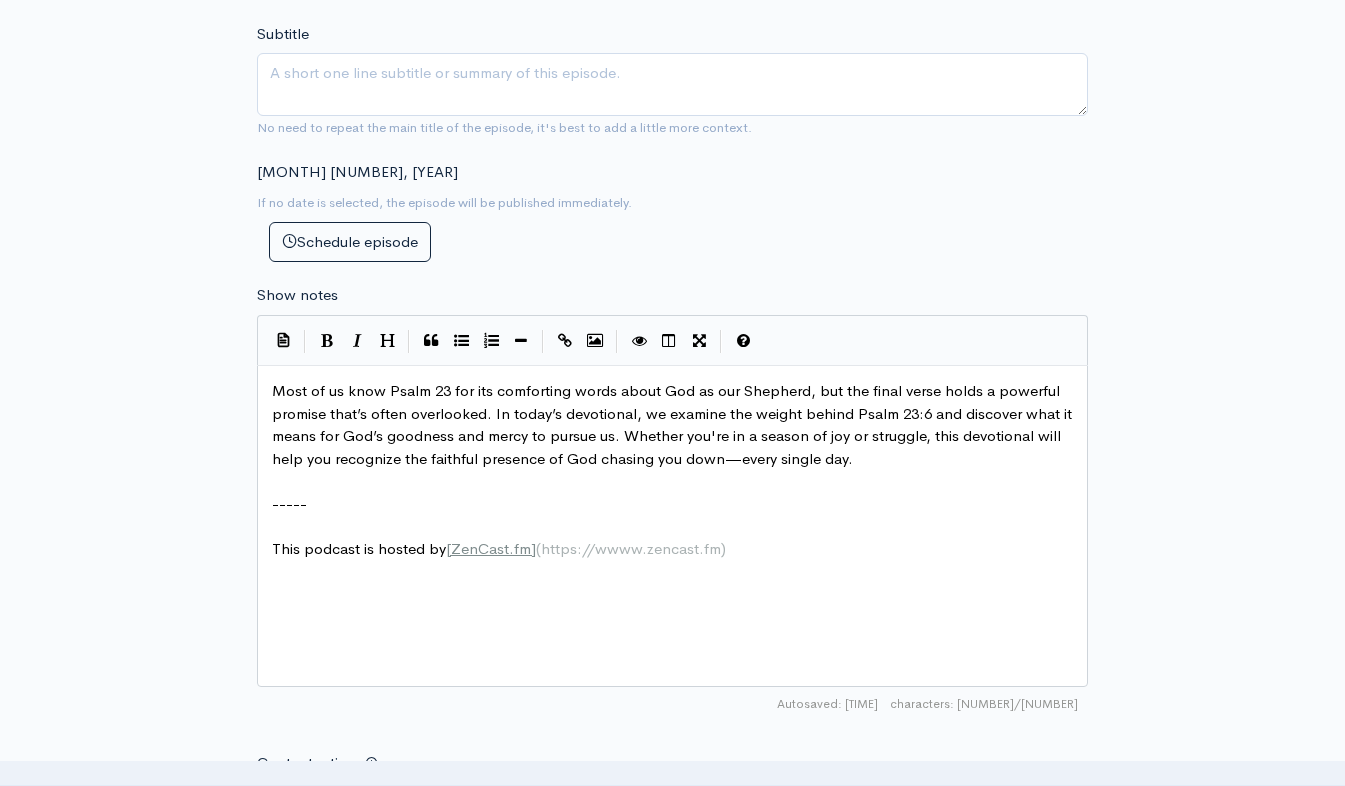 click on "Most of us know Psalm 23 for its comforting words about God as our Shepherd, but the final verse holds a powerful promise that’s often overlooked. In today’s devotional, we examine the weight behind Psalm 23:6 and discover what it means for God’s goodness and mercy to pursue us. Whether you're in a season of joy or struggle, this devotional will help you recognize the faithful presence of God chasing you down—every single day." at bounding box center (674, 424) 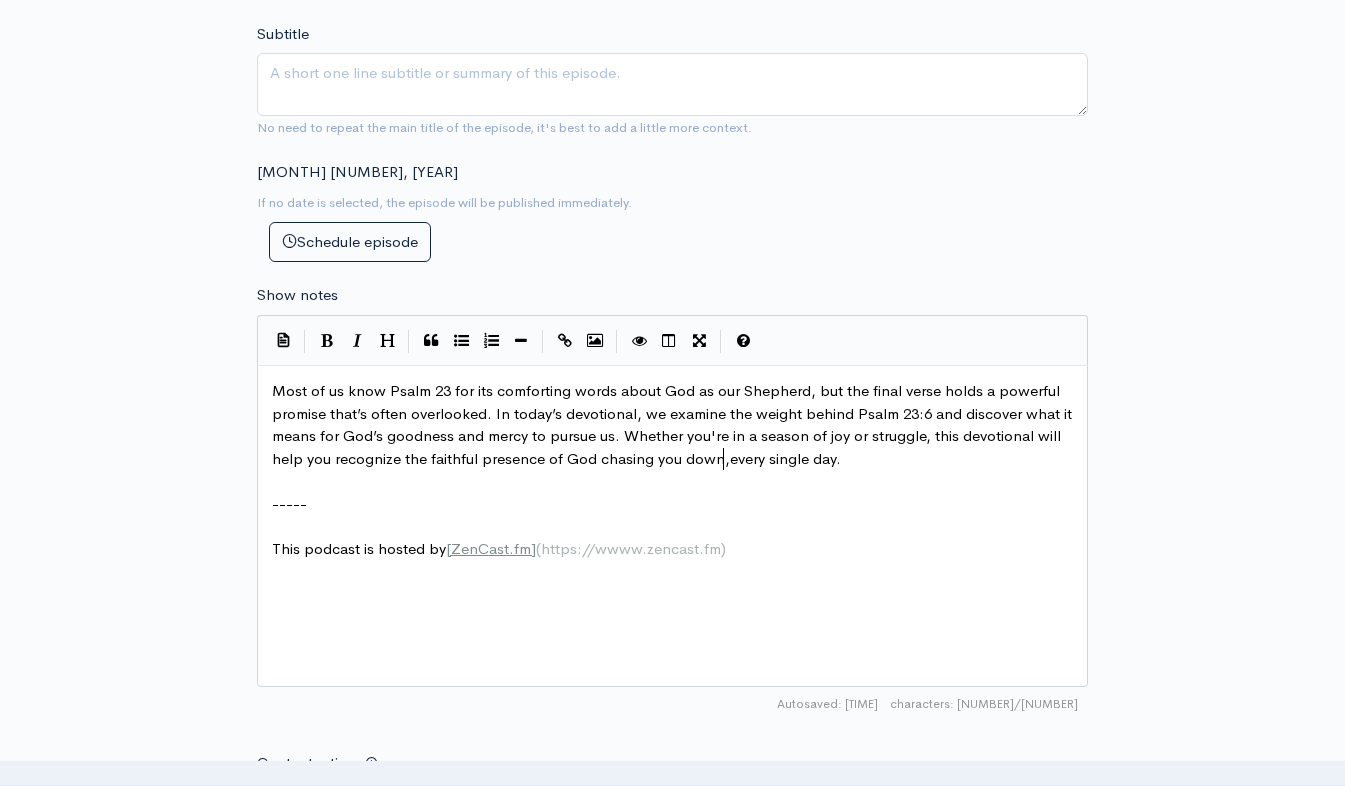 scroll, scrollTop: 7, scrollLeft: 7, axis: both 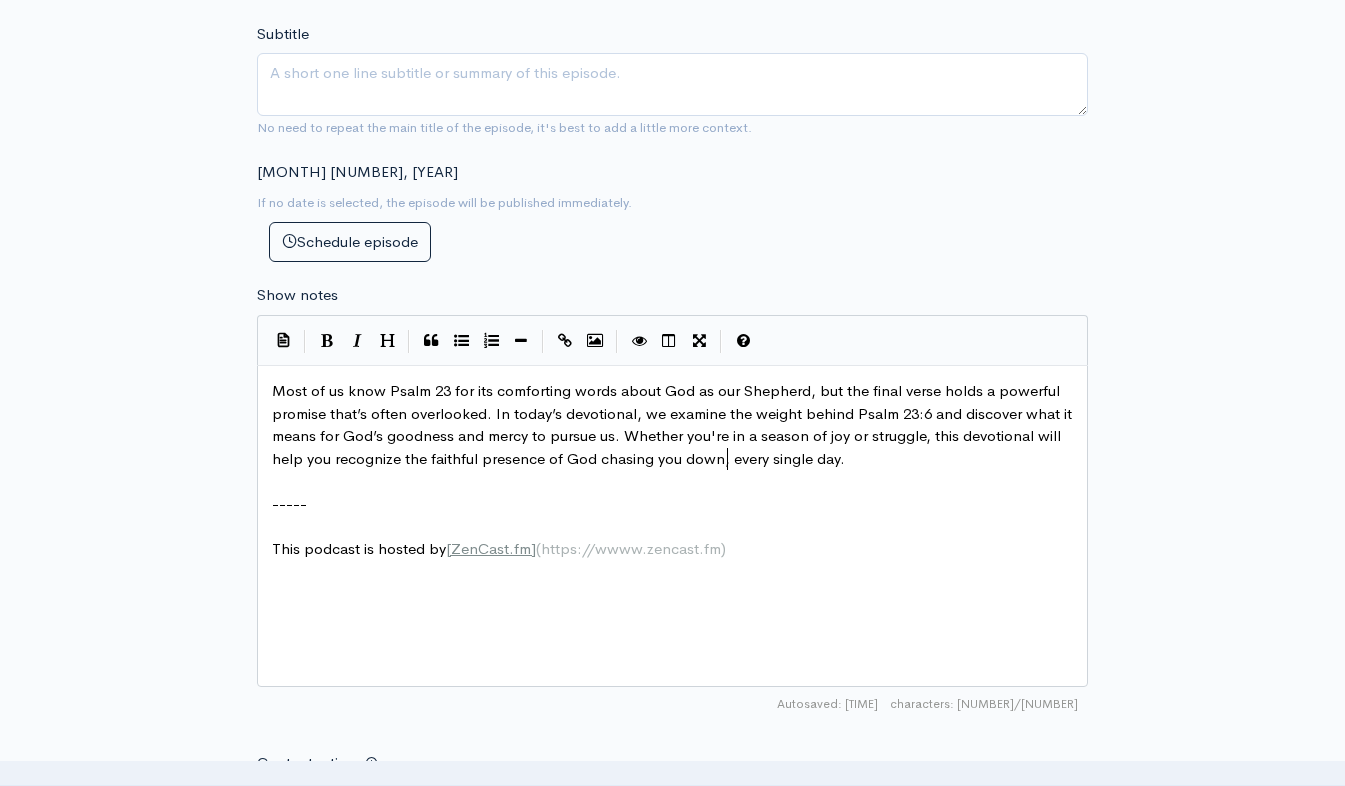click on "Most of us know Psalm 23 for its comforting words about God as our Shepherd, but the final verse holds a powerful promise that’s often overlooked. In today’s devotional, we examine the weight behind Psalm 23:6 and discover what it means for God’s goodness and mercy to pursue us. Whether you're in a season of joy or struggle, this devotional will help you recognize the faithful presence of God chasing you down, every single day." at bounding box center (680, 425) 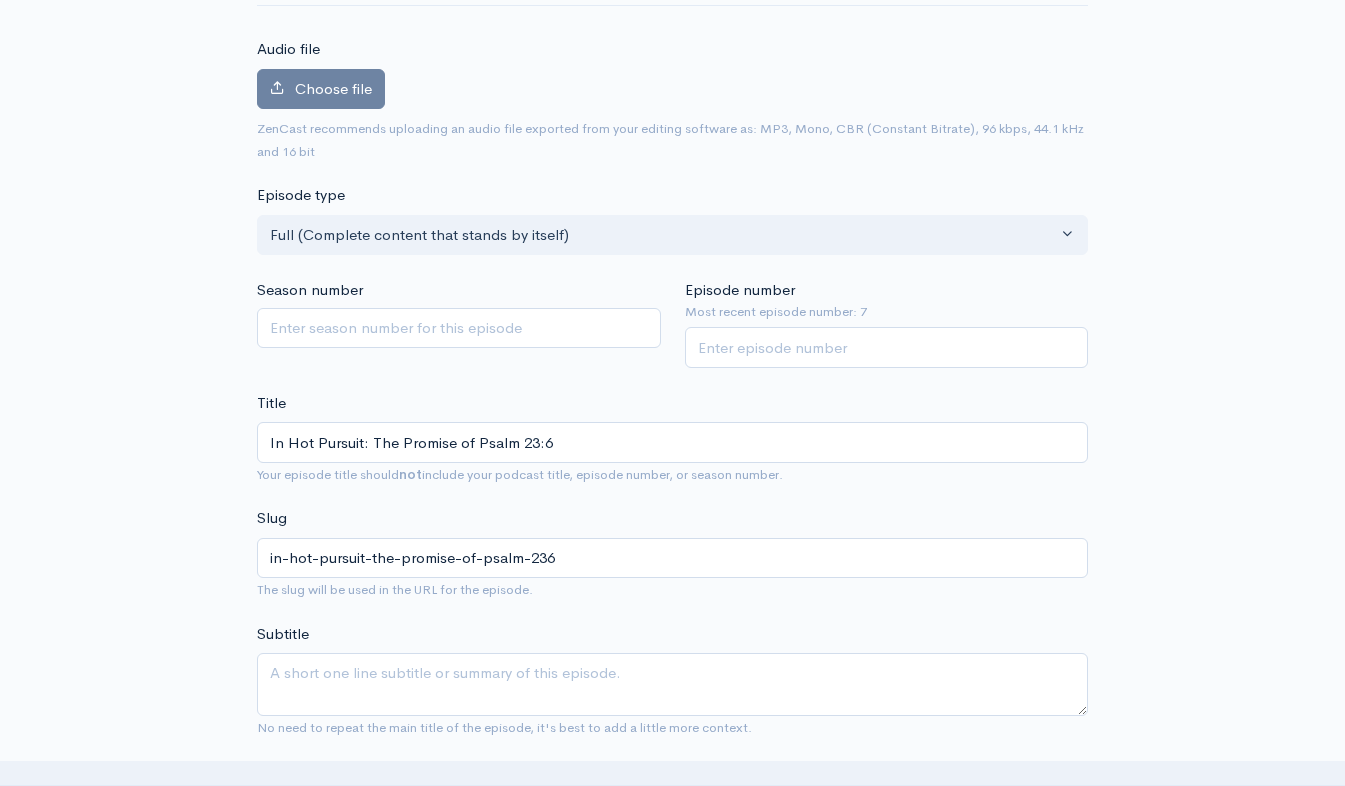 scroll, scrollTop: 0, scrollLeft: 0, axis: both 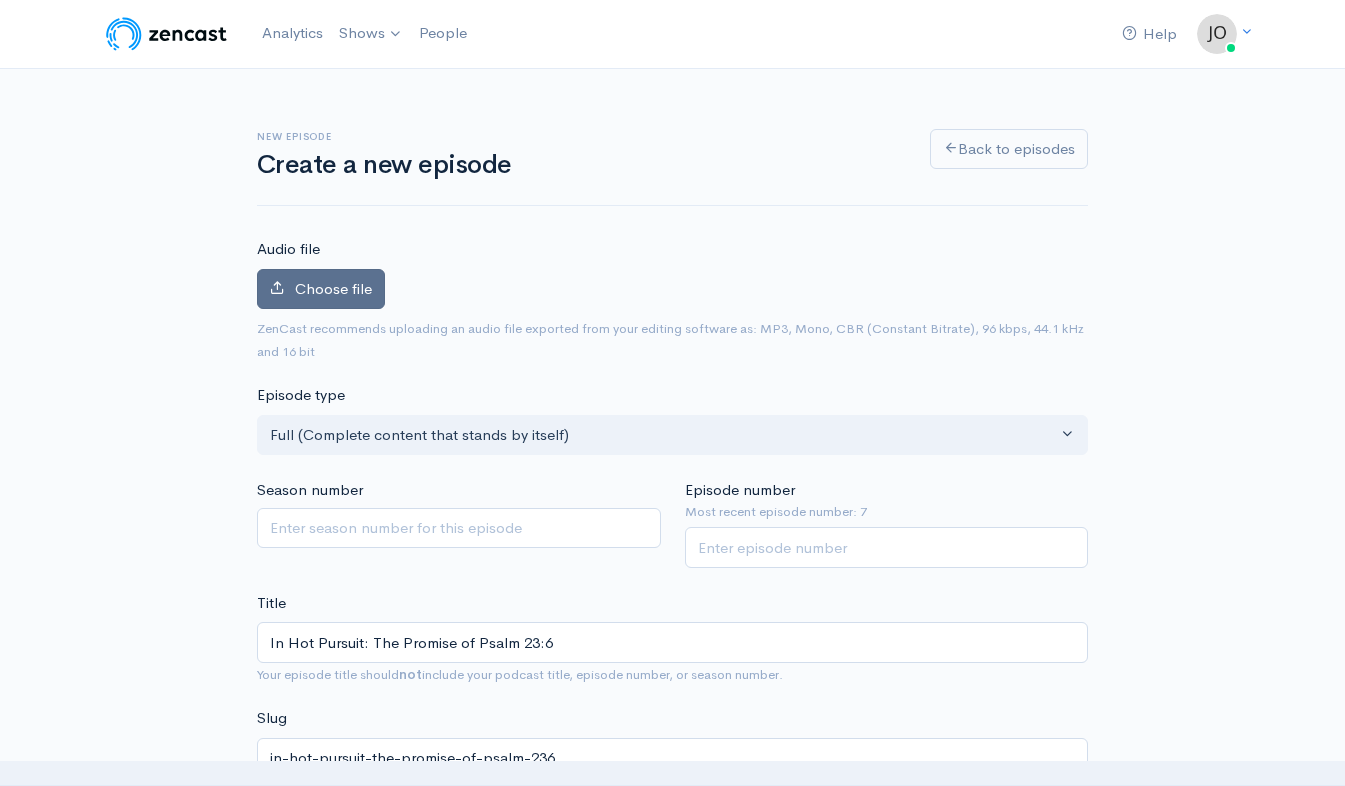 click on "Choose file" at bounding box center [321, 289] 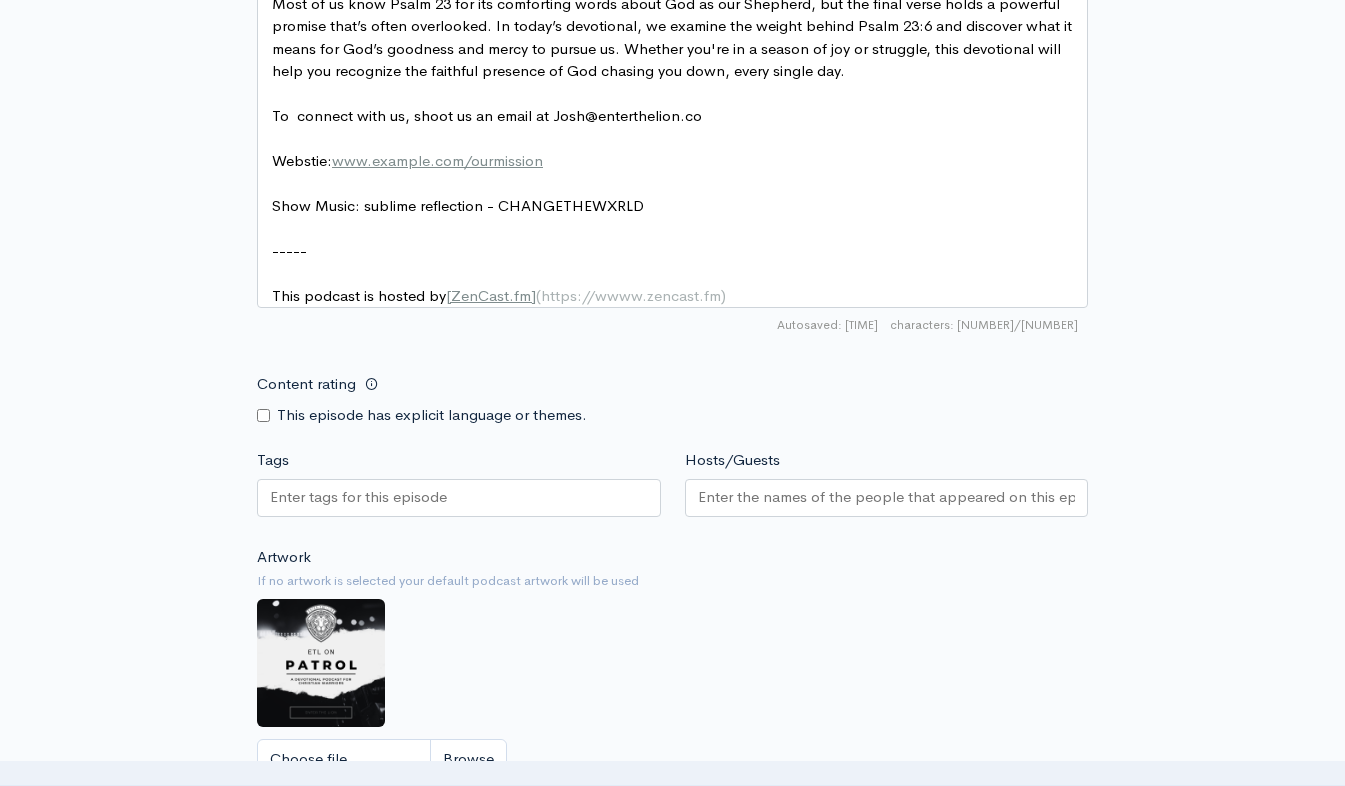 scroll, scrollTop: 1400, scrollLeft: 0, axis: vertical 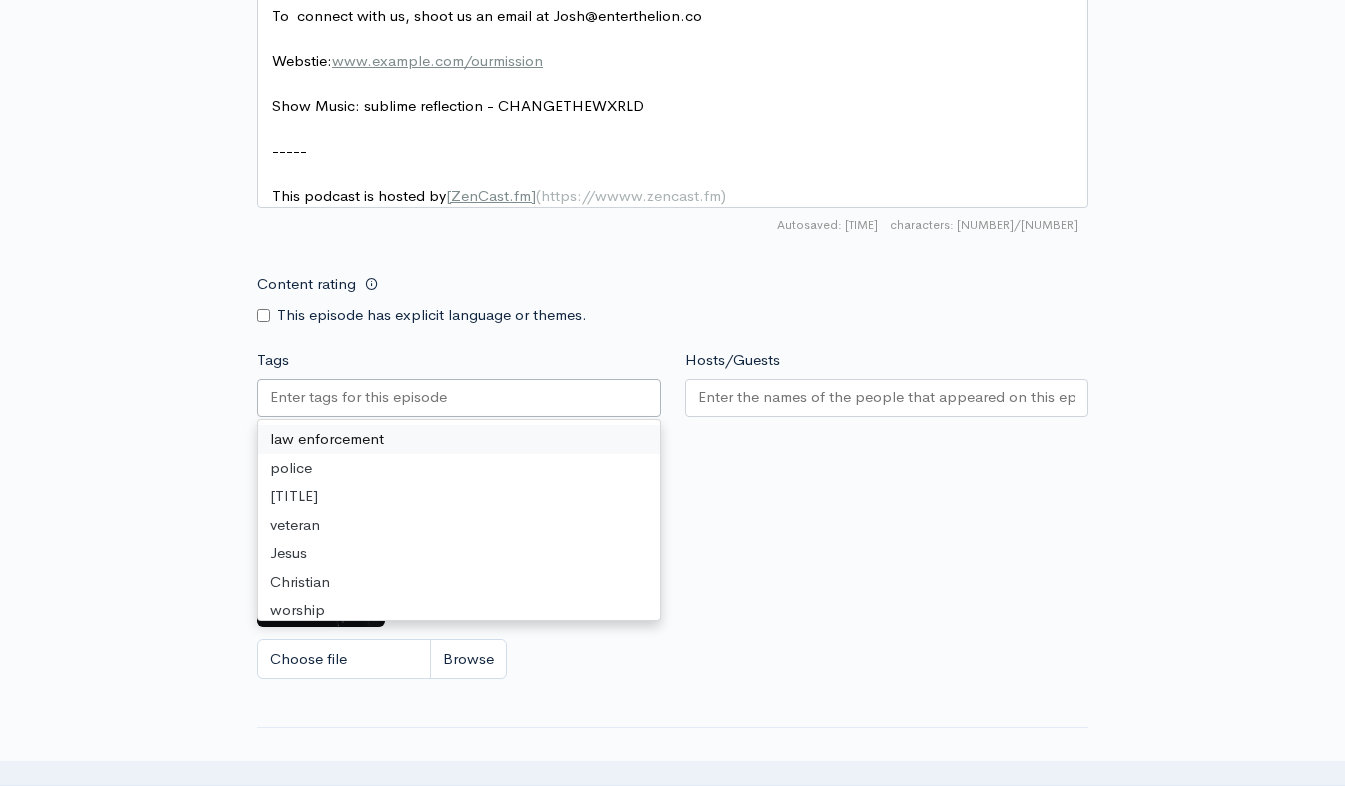 click at bounding box center [459, 398] 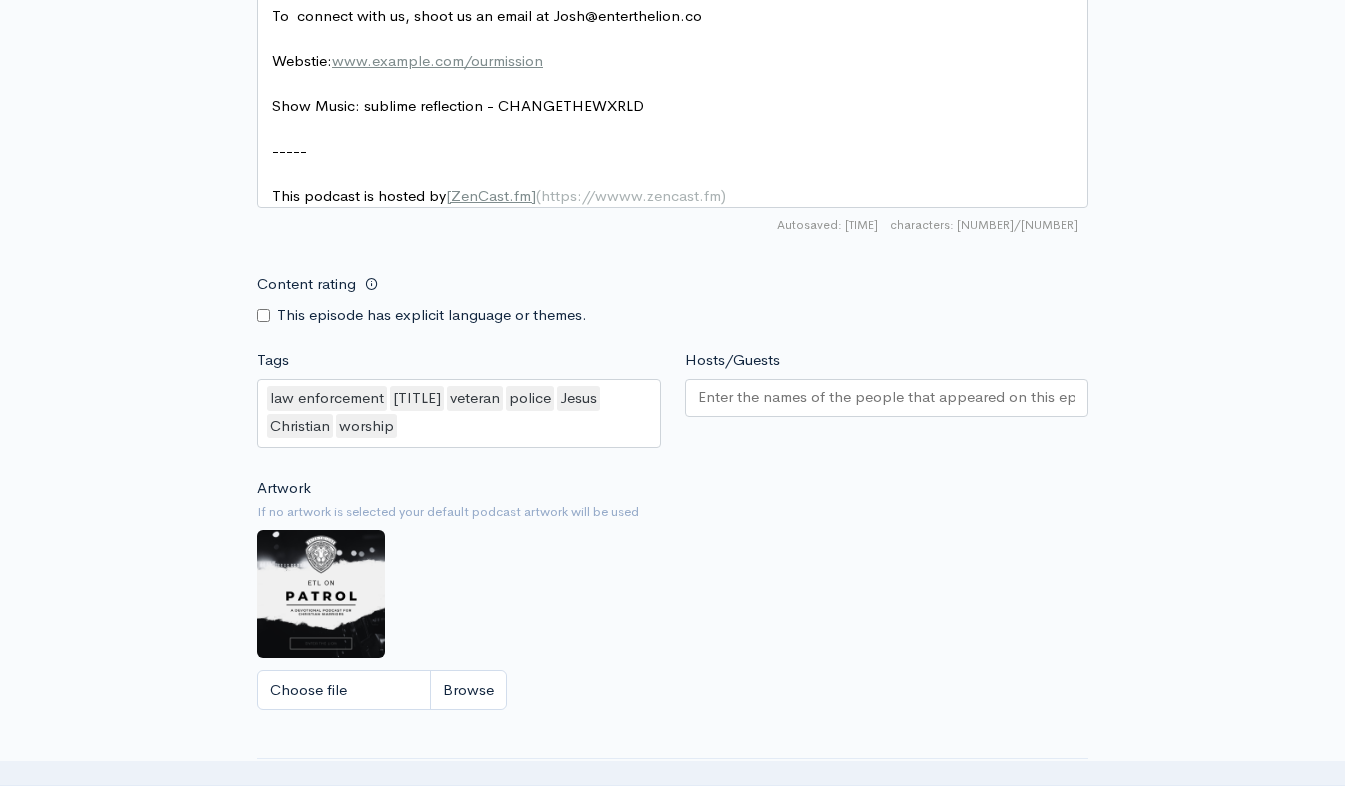 click on "Audio file       Choose file     riverside_josh_— take 03 _ jul 2, 2025 001_josh_cook's studio.wav                 100   Complete   ZenCast recommends uploading an audio file exported from your editing
software as: MP3, Mono, CBR (Constant Bitrate), 96 kbps, 44.1 kHz and 16 bit   Episode type   Full (Complete content that stands by itself) Trailer (a short, promotional piece of content that represents a preview for a show) Bonus (extra content for a show (for example, behind the scenes information or interviews with the cast) Full (Complete content that stands by itself)     Season number     Episode number   Most recent episode number: 7   8   Title   In Hot Pursuit: The Promise of Psalm 23:6   Your episode title should  not  include your podcast
title, episode number, or season number.   Slug   in-hot-pursuit-the-promise-of-psalm-236   The slug will be used in the URL for the episode.     Subtitle       Publication date and time      Schedule episode
×             Monthly" at bounding box center (672, -139) 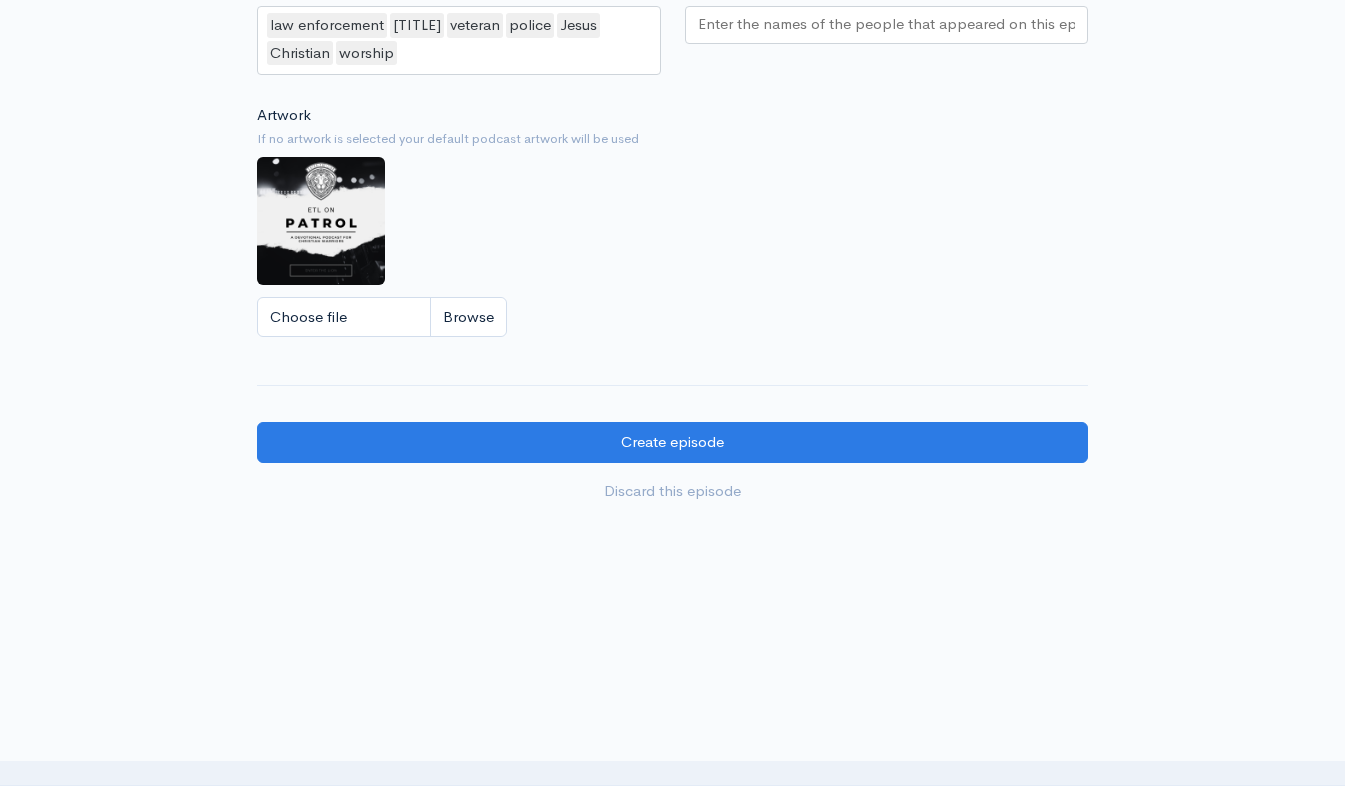 scroll, scrollTop: 1797, scrollLeft: 0, axis: vertical 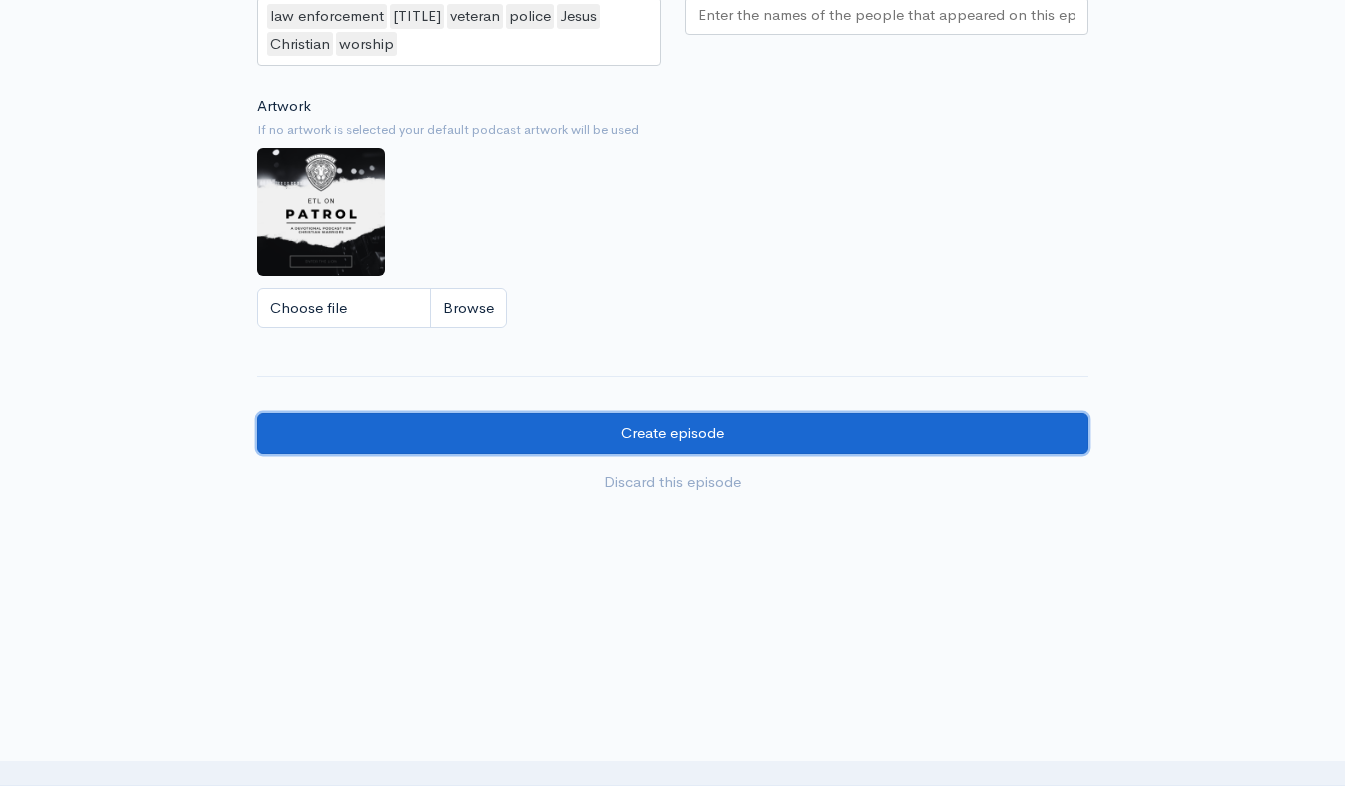 click on "Create episode" at bounding box center [672, 433] 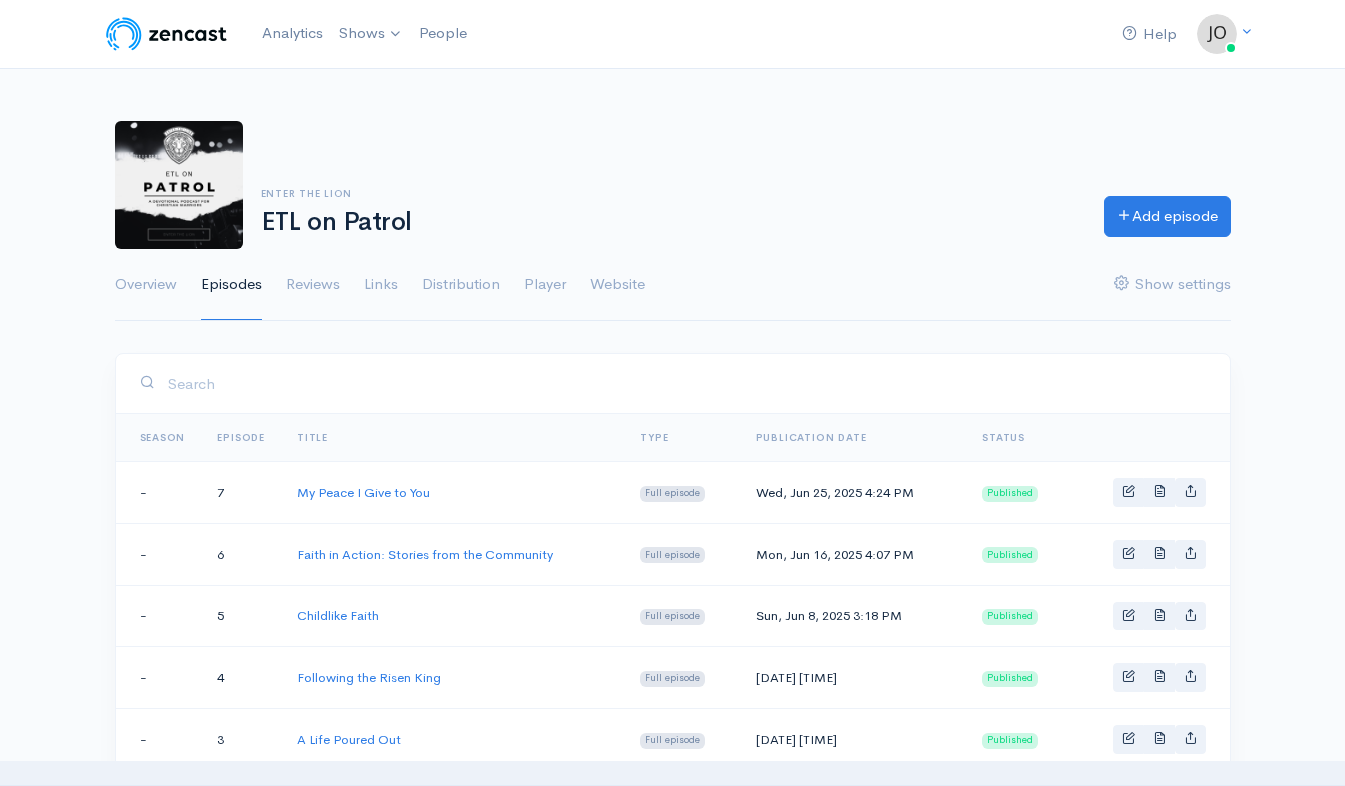 scroll, scrollTop: 0, scrollLeft: 0, axis: both 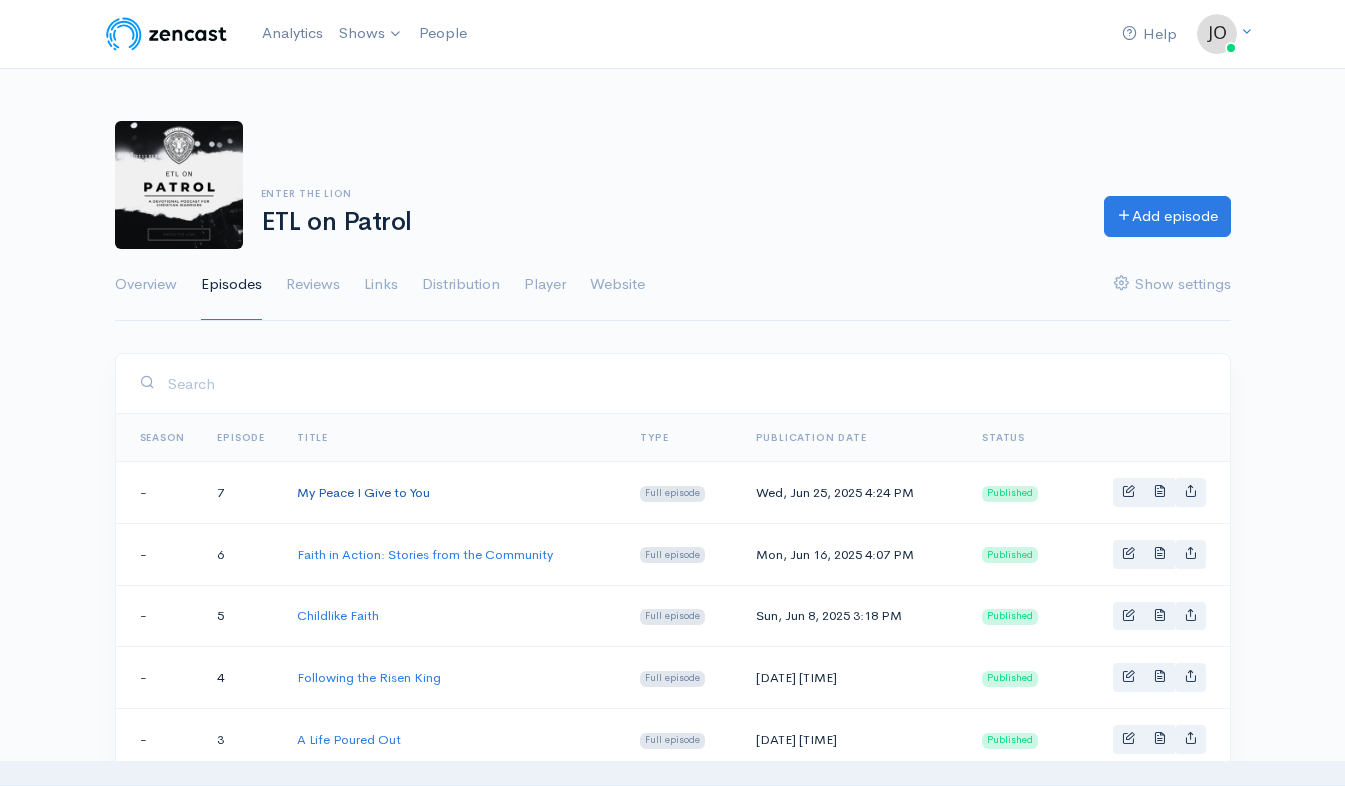 click on "My Peace I Give to You" at bounding box center [363, 492] 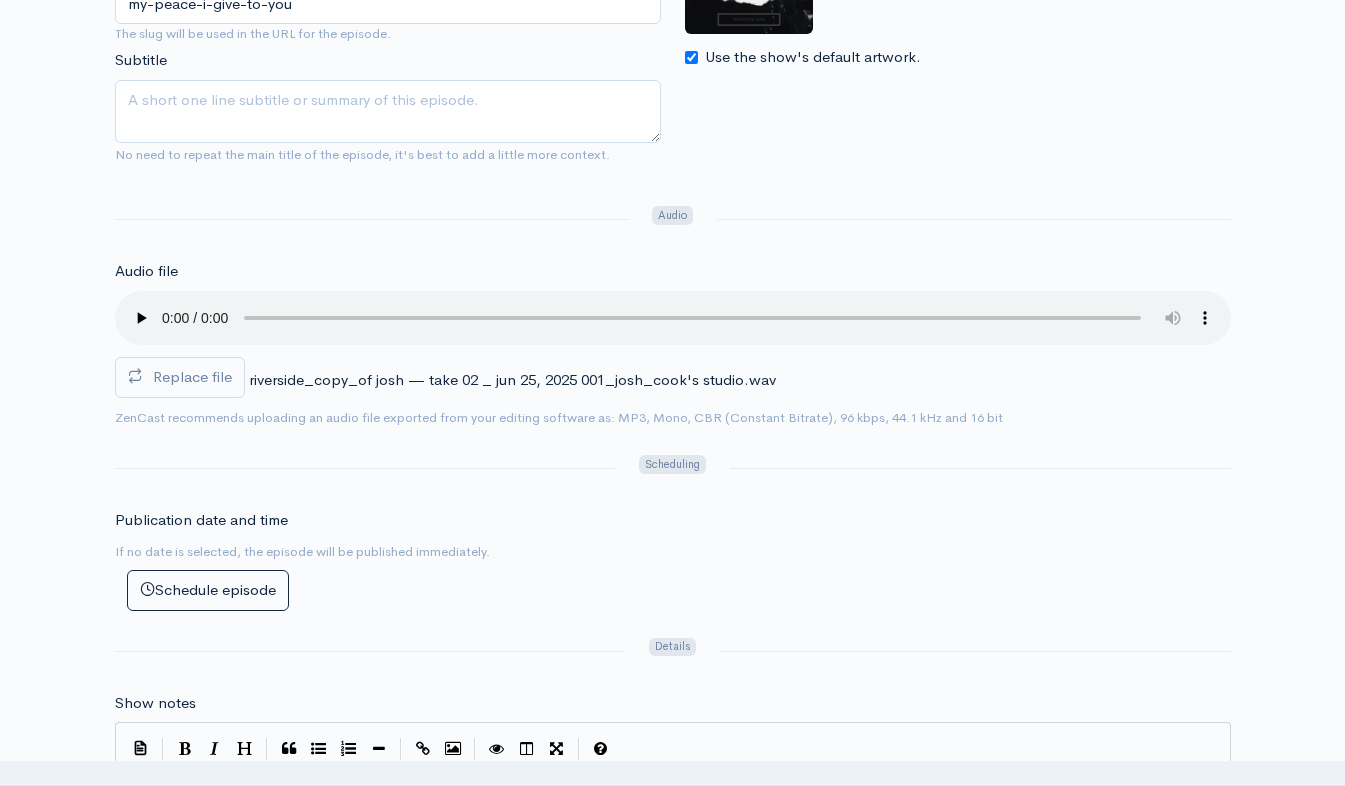 scroll, scrollTop: 900, scrollLeft: 0, axis: vertical 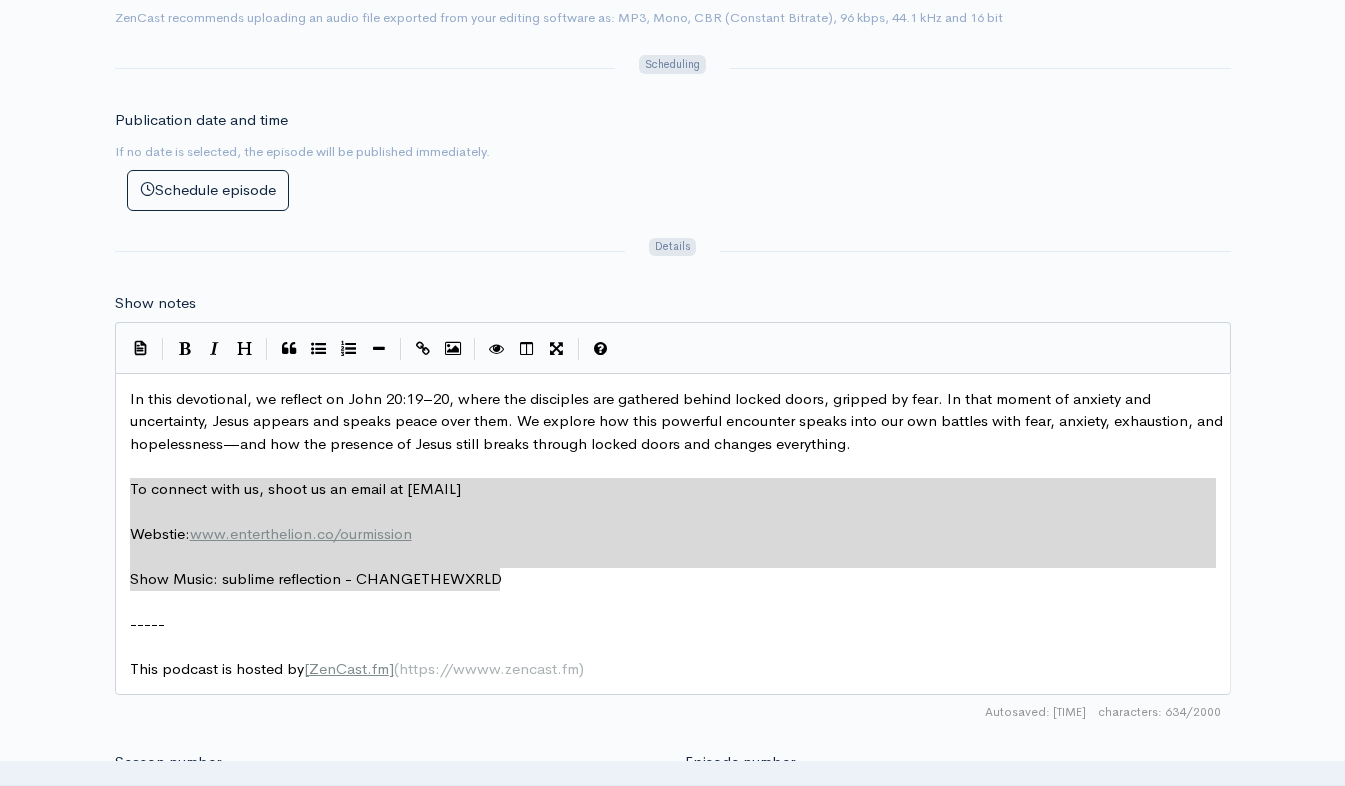 drag, startPoint x: 128, startPoint y: 488, endPoint x: 504, endPoint y: 569, distance: 384.6258 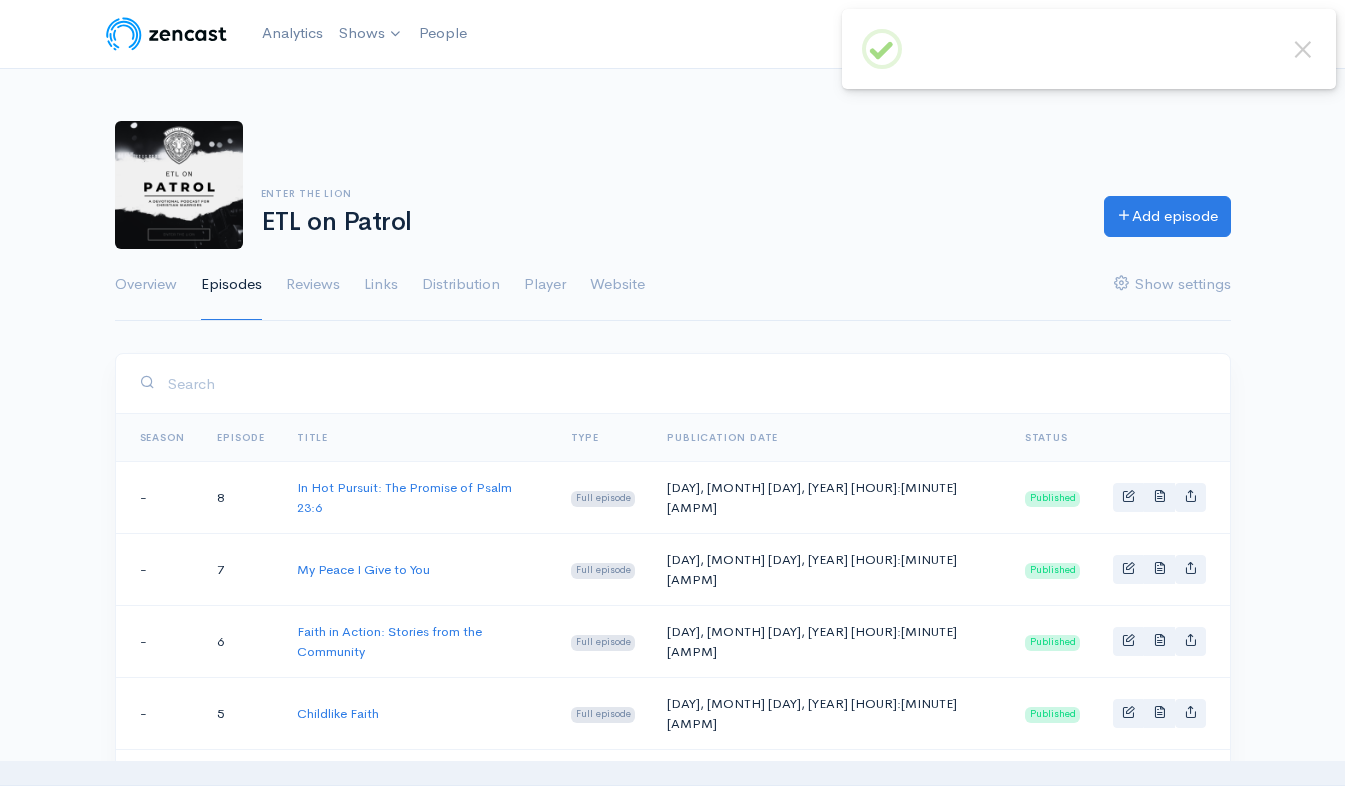 scroll, scrollTop: 0, scrollLeft: 0, axis: both 